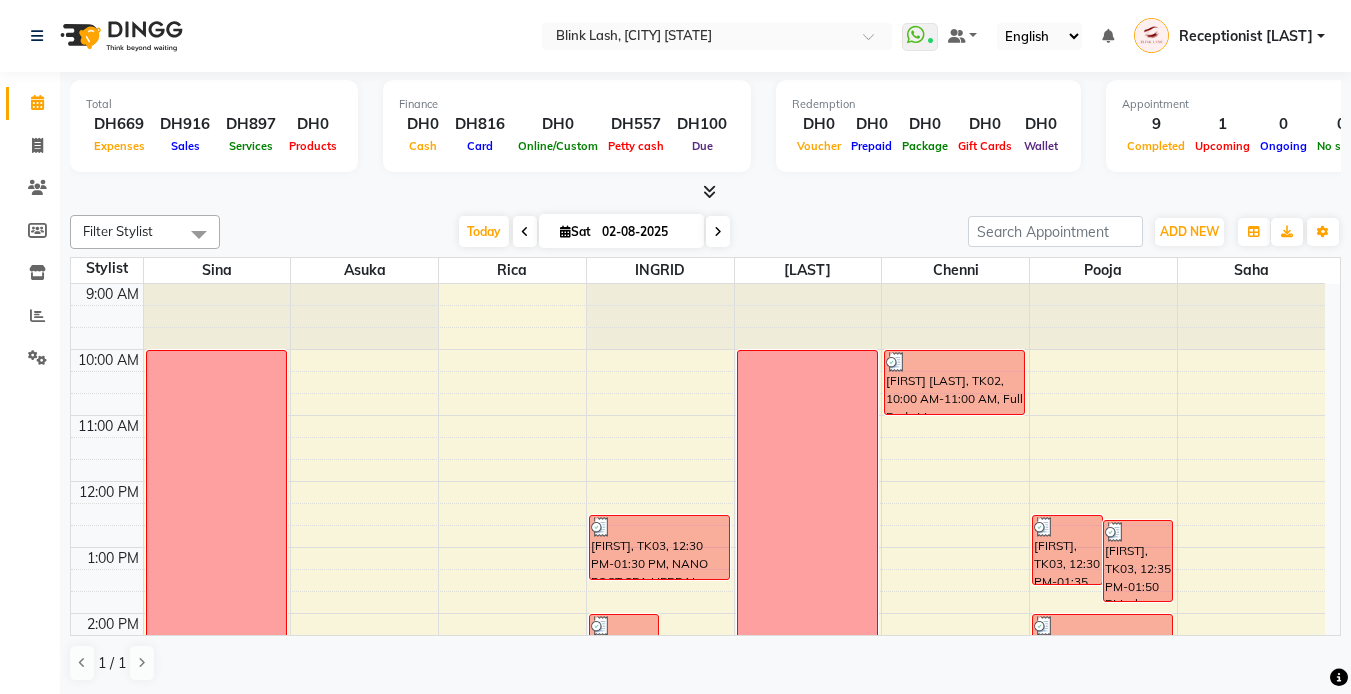 scroll, scrollTop: 1, scrollLeft: 0, axis: vertical 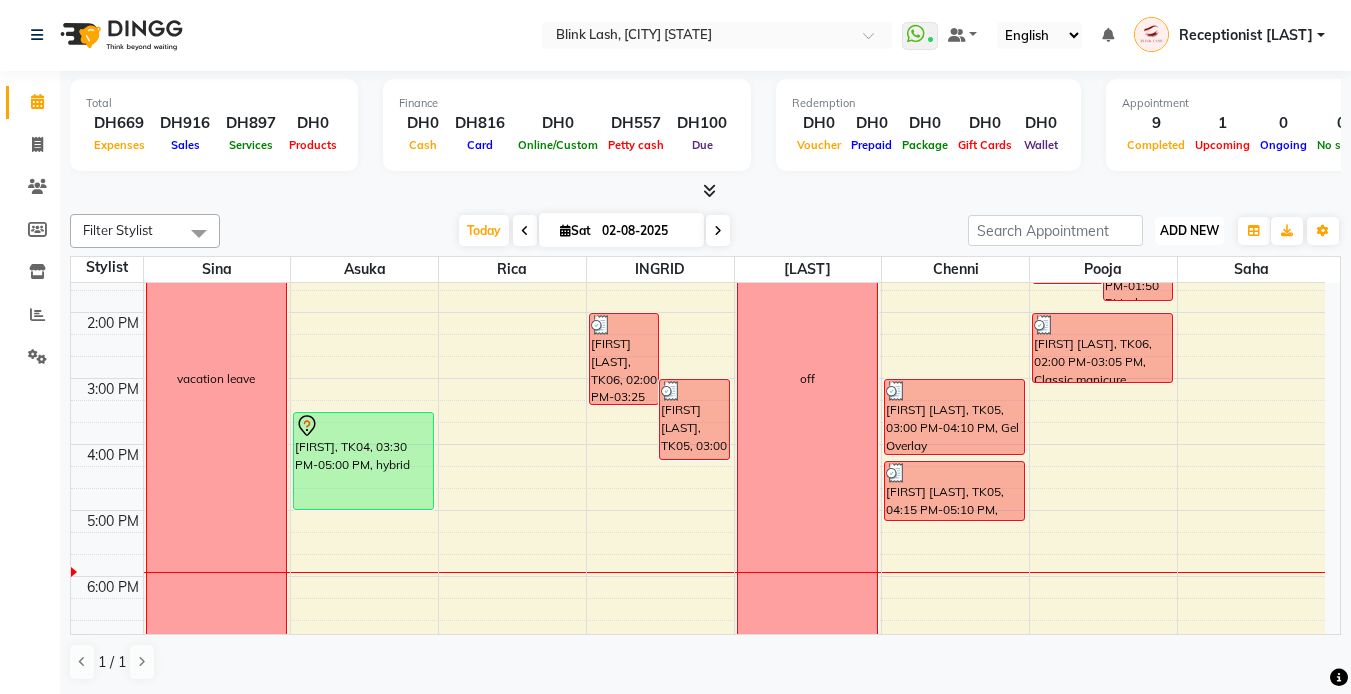 click on "ADD NEW" at bounding box center (1189, 230) 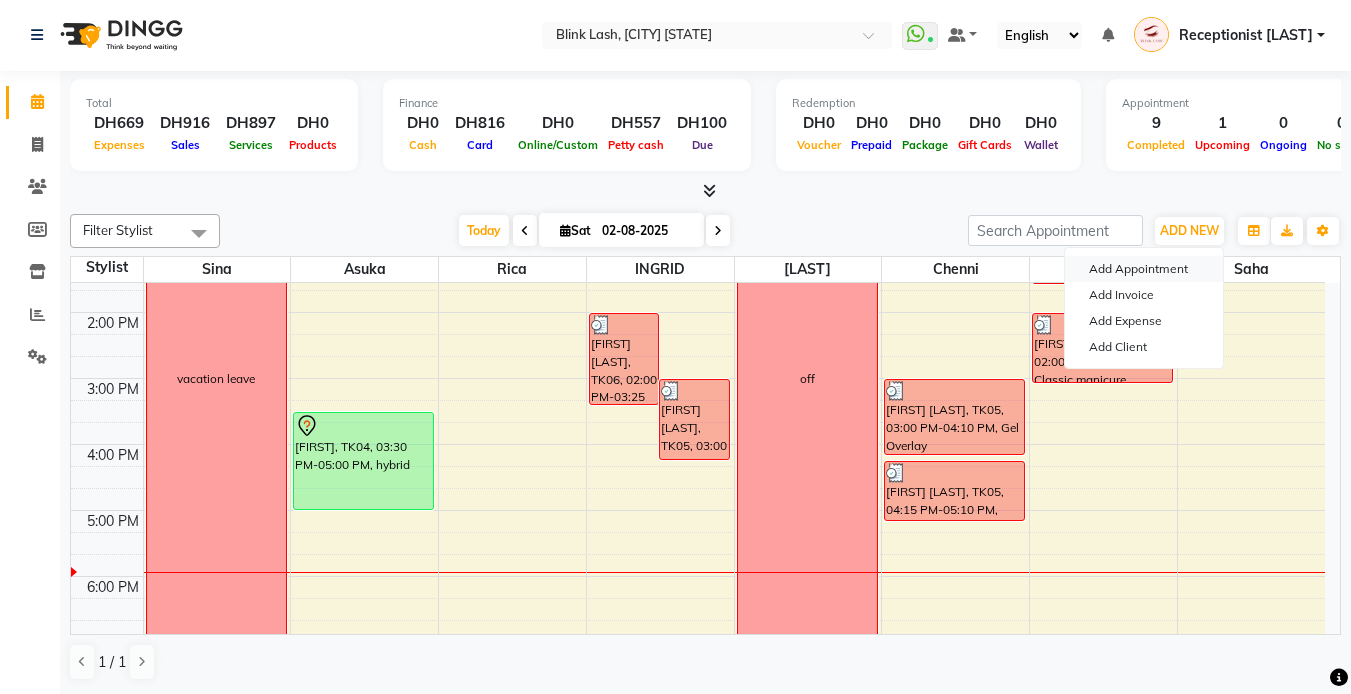 click on "Add Appointment" at bounding box center (1144, 269) 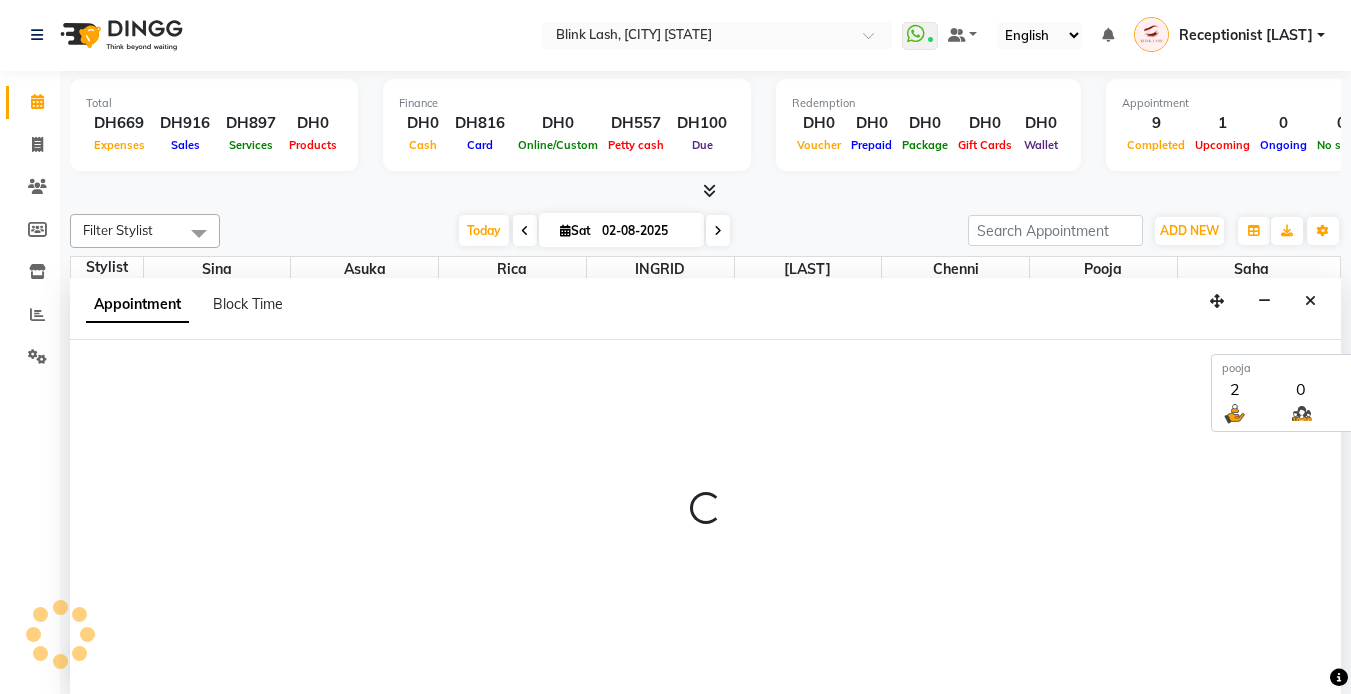 select on "tentative" 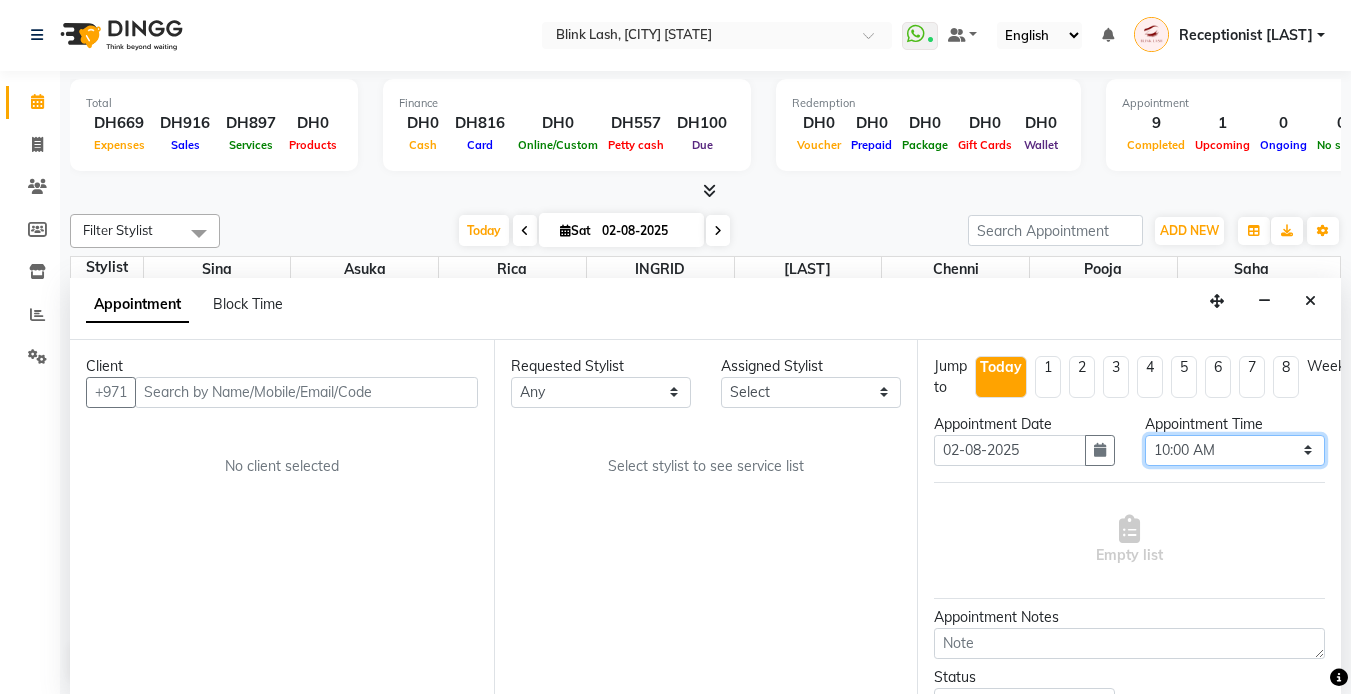 click on "Select 10:00 AM 10:05 AM 10:10 AM 10:15 AM 10:20 AM 10:25 AM 10:30 AM 10:35 AM 10:40 AM 10:45 AM 10:50 AM 10:55 AM 11:00 AM 11:05 AM 11:10 AM 11:15 AM 11:20 AM 11:25 AM 11:30 AM 11:35 AM 11:40 AM 11:45 AM 11:50 AM 11:55 AM 12:00 PM 12:05 PM 12:10 PM 12:15 PM 12:20 PM 12:25 PM 12:30 PM 12:35 PM 12:40 PM 12:45 PM 12:50 PM 12:55 PM 01:00 PM 01:05 PM 01:10 PM 01:15 PM 01:20 PM 01:25 PM 01:30 PM 01:35 PM 01:40 PM 01:45 PM 01:50 PM 01:55 PM 02:00 PM 02:05 PM 02:10 PM 02:15 PM 02:20 PM 02:25 PM 02:30 PM 02:35 PM 02:40 PM 02:45 PM 02:50 PM 02:55 PM 03:00 PM 03:05 PM 03:10 PM 03:15 PM 03:20 PM 03:25 PM 03:30 PM 03:35 PM 03:40 PM 03:45 PM 03:50 PM 03:55 PM 04:00 PM 04:05 PM 04:10 PM 04:15 PM 04:20 PM 04:25 PM 04:30 PM 04:35 PM 04:40 PM 04:45 PM 04:50 PM 04:55 PM 05:00 PM 05:05 PM 05:10 PM 05:15 PM 05:20 PM 05:25 PM 05:30 PM 05:35 PM 05:40 PM 05:45 PM 05:50 PM 05:55 PM 06:00 PM 06:05 PM 06:10 PM 06:15 PM 06:20 PM 06:25 PM 06:30 PM 06:35 PM 06:40 PM 06:45 PM 06:50 PM 06:55 PM 07:00 PM 07:05 PM 07:10 PM 07:15 PM 07:20 PM" at bounding box center (1235, 450) 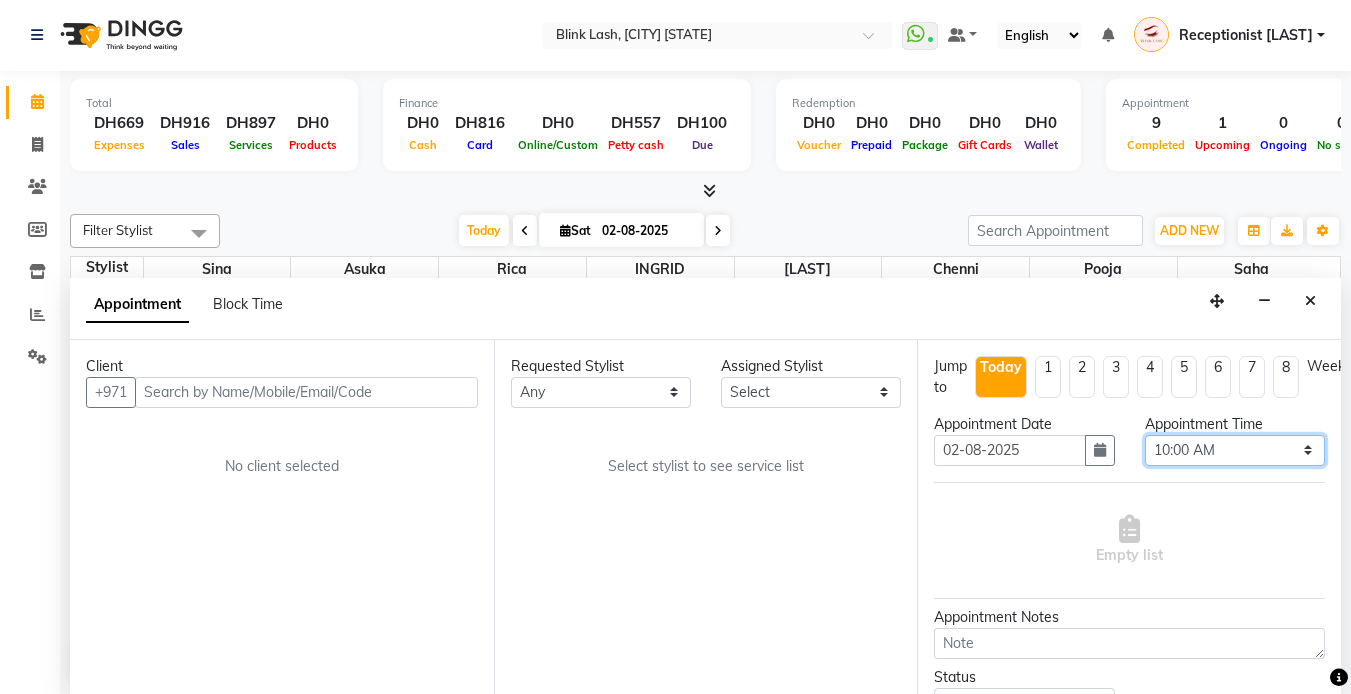 select on "1040" 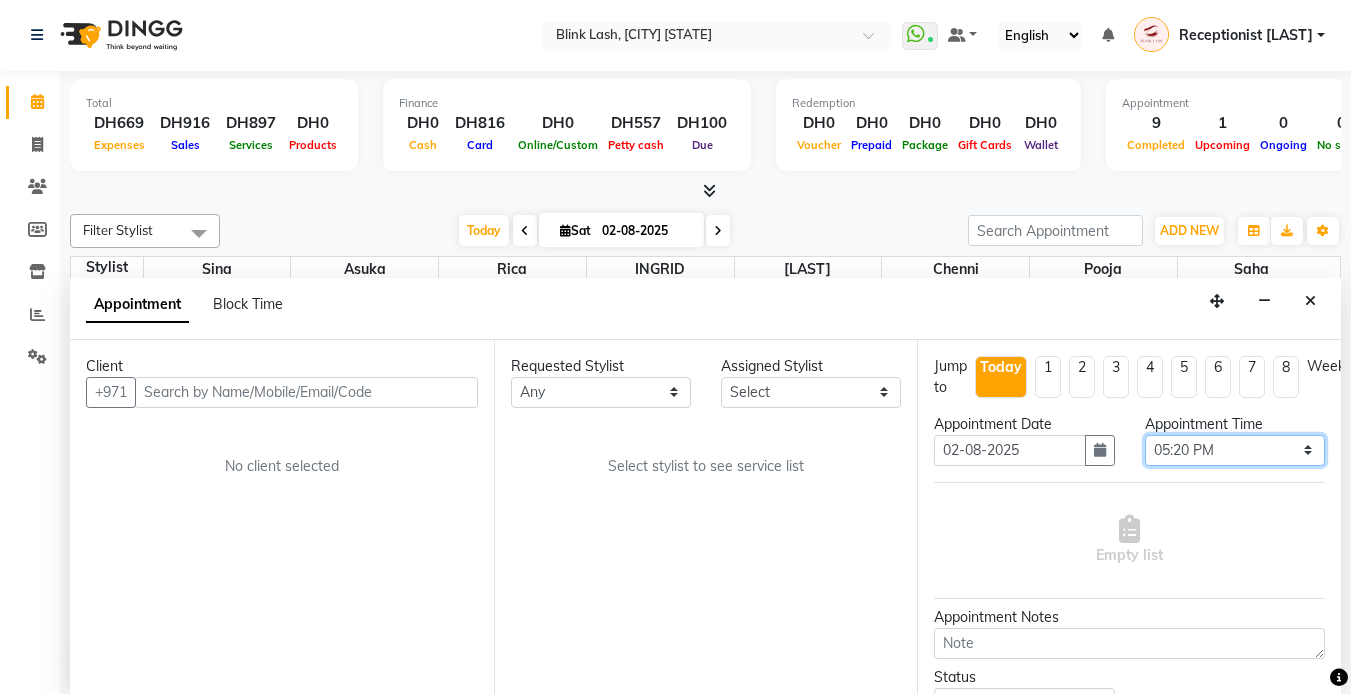 click on "Select 10:00 AM 10:05 AM 10:10 AM 10:15 AM 10:20 AM 10:25 AM 10:30 AM 10:35 AM 10:40 AM 10:45 AM 10:50 AM 10:55 AM 11:00 AM 11:05 AM 11:10 AM 11:15 AM 11:20 AM 11:25 AM 11:30 AM 11:35 AM 11:40 AM 11:45 AM 11:50 AM 11:55 AM 12:00 PM 12:05 PM 12:10 PM 12:15 PM 12:20 PM 12:25 PM 12:30 PM 12:35 PM 12:40 PM 12:45 PM 12:50 PM 12:55 PM 01:00 PM 01:05 PM 01:10 PM 01:15 PM 01:20 PM 01:25 PM 01:30 PM 01:35 PM 01:40 PM 01:45 PM 01:50 PM 01:55 PM 02:00 PM 02:05 PM 02:10 PM 02:15 PM 02:20 PM 02:25 PM 02:30 PM 02:35 PM 02:40 PM 02:45 PM 02:50 PM 02:55 PM 03:00 PM 03:05 PM 03:10 PM 03:15 PM 03:20 PM 03:25 PM 03:30 PM 03:35 PM 03:40 PM 03:45 PM 03:50 PM 03:55 PM 04:00 PM 04:05 PM 04:10 PM 04:15 PM 04:20 PM 04:25 PM 04:30 PM 04:35 PM 04:40 PM 04:45 PM 04:50 PM 04:55 PM 05:00 PM 05:05 PM 05:10 PM 05:15 PM 05:20 PM 05:25 PM 05:30 PM 05:35 PM 05:40 PM 05:45 PM 05:50 PM 05:55 PM 06:00 PM 06:05 PM 06:10 PM 06:15 PM 06:20 PM 06:25 PM 06:30 PM 06:35 PM 06:40 PM 06:45 PM 06:50 PM 06:55 PM 07:00 PM 07:05 PM 07:10 PM 07:15 PM 07:20 PM" at bounding box center (1235, 450) 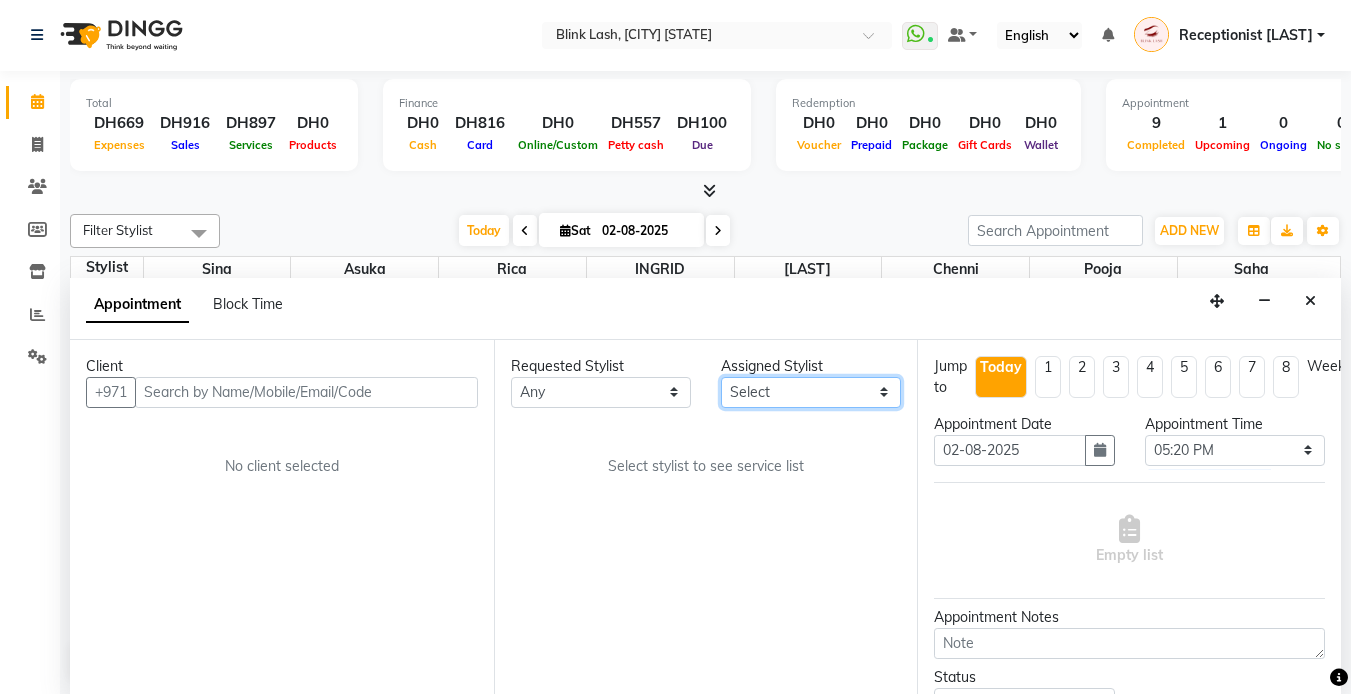 click on "Select Asuka chenni INGRID jumana pooja Rica saha Sina" at bounding box center (811, 392) 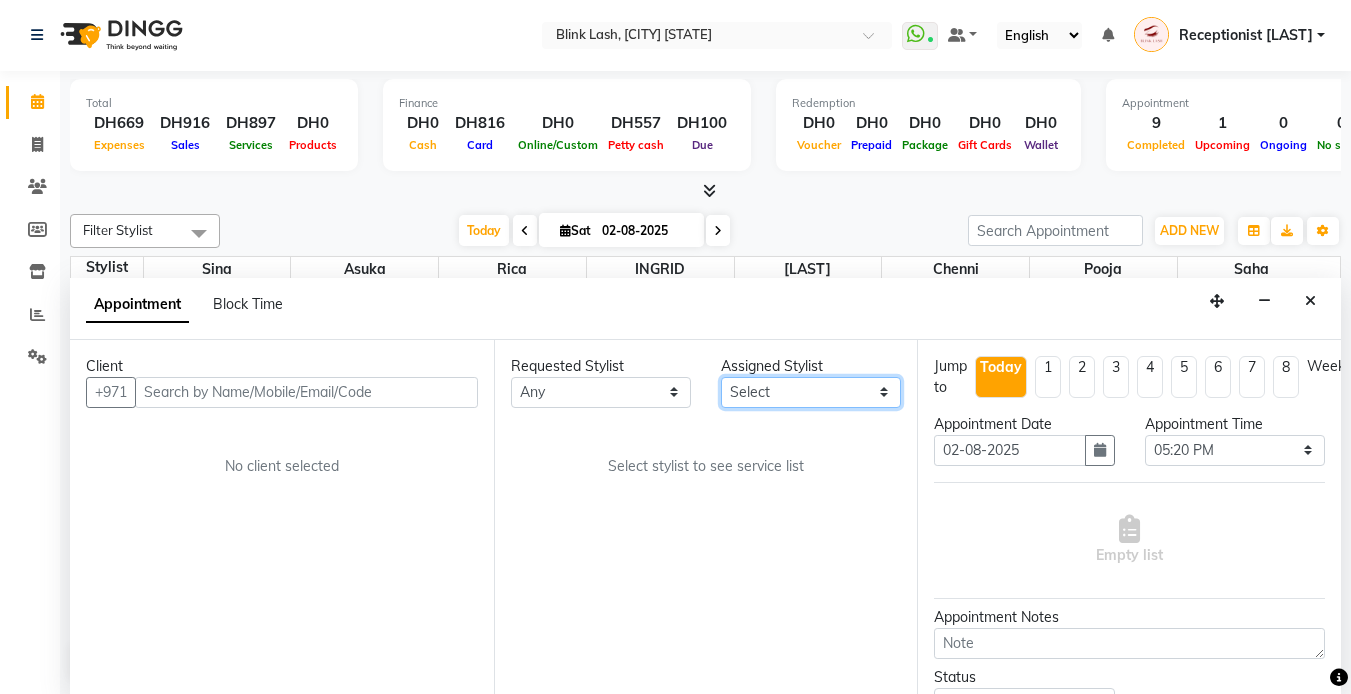 select on "57849" 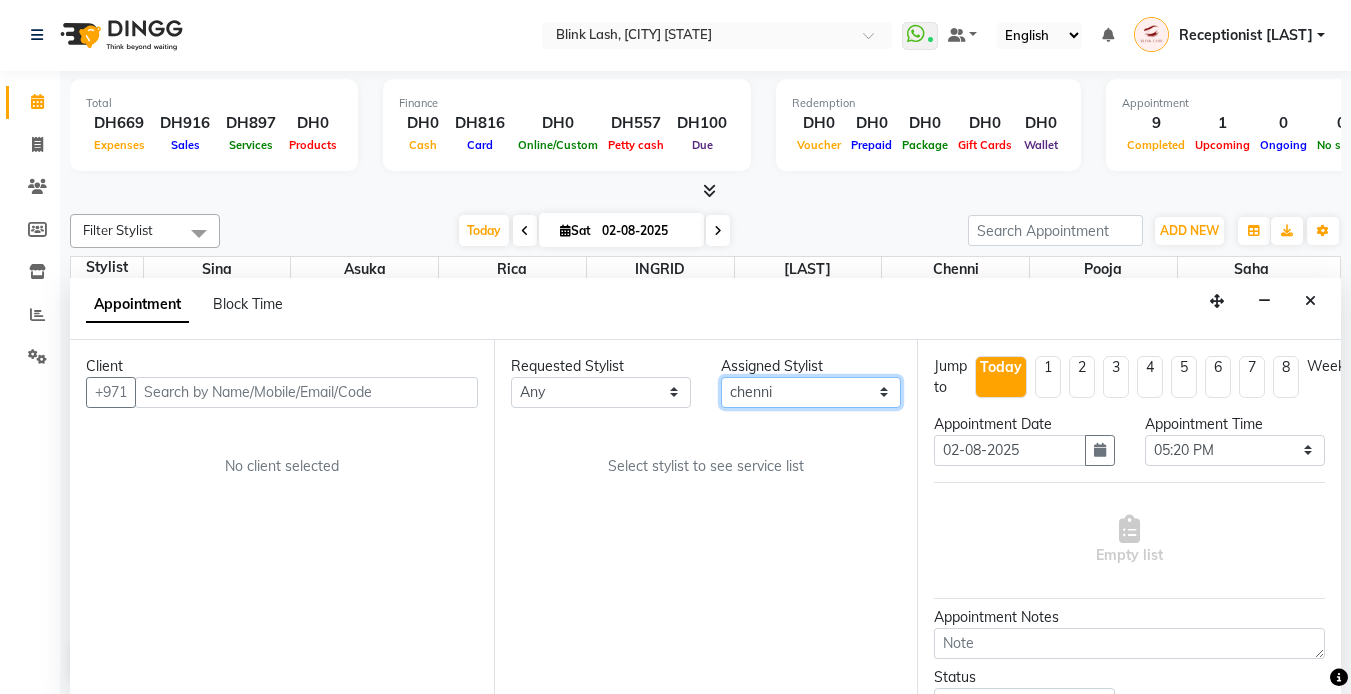 click on "Select Asuka chenni INGRID jumana pooja Rica saha Sina" at bounding box center (811, 392) 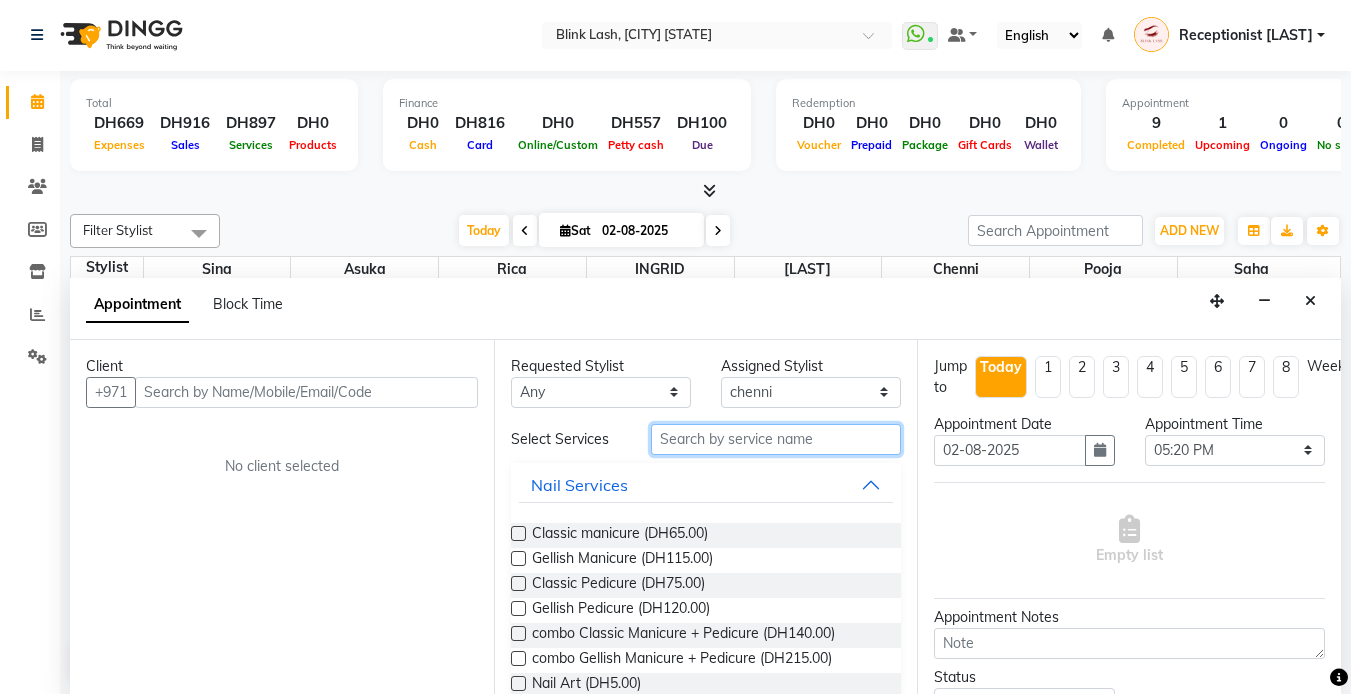 click at bounding box center [776, 439] 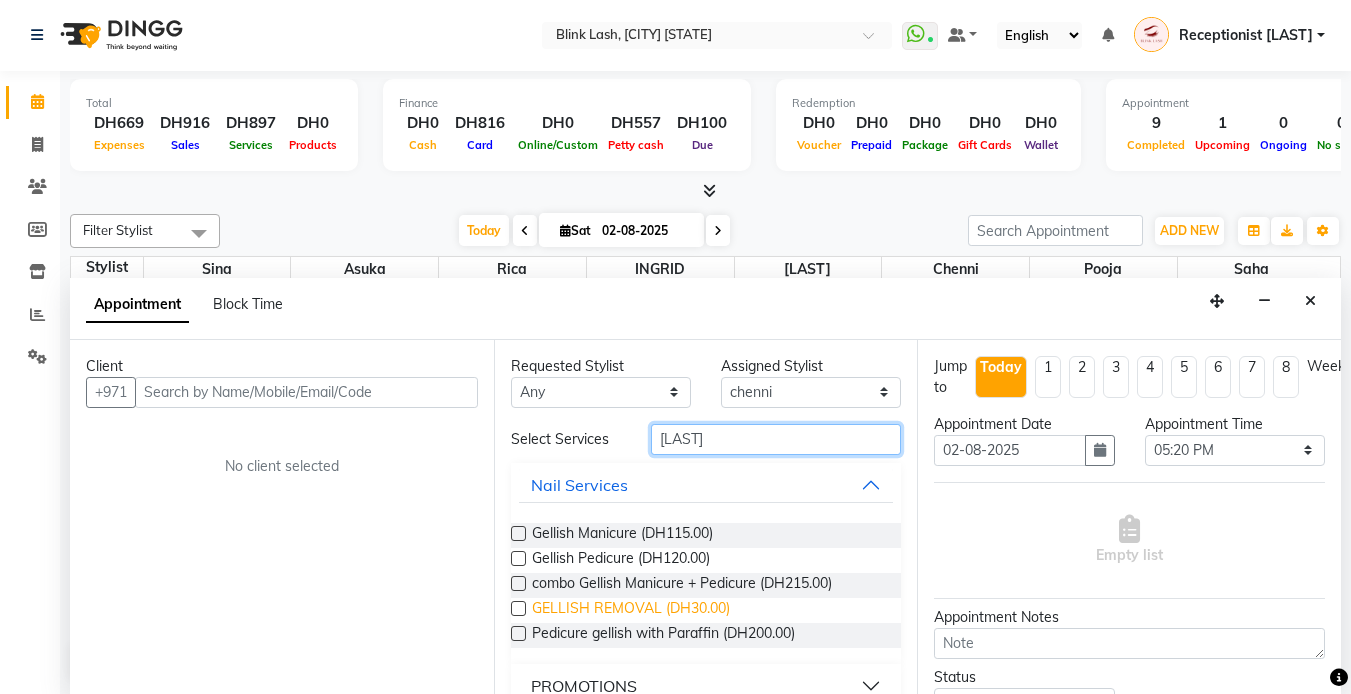 type on "[LAST]" 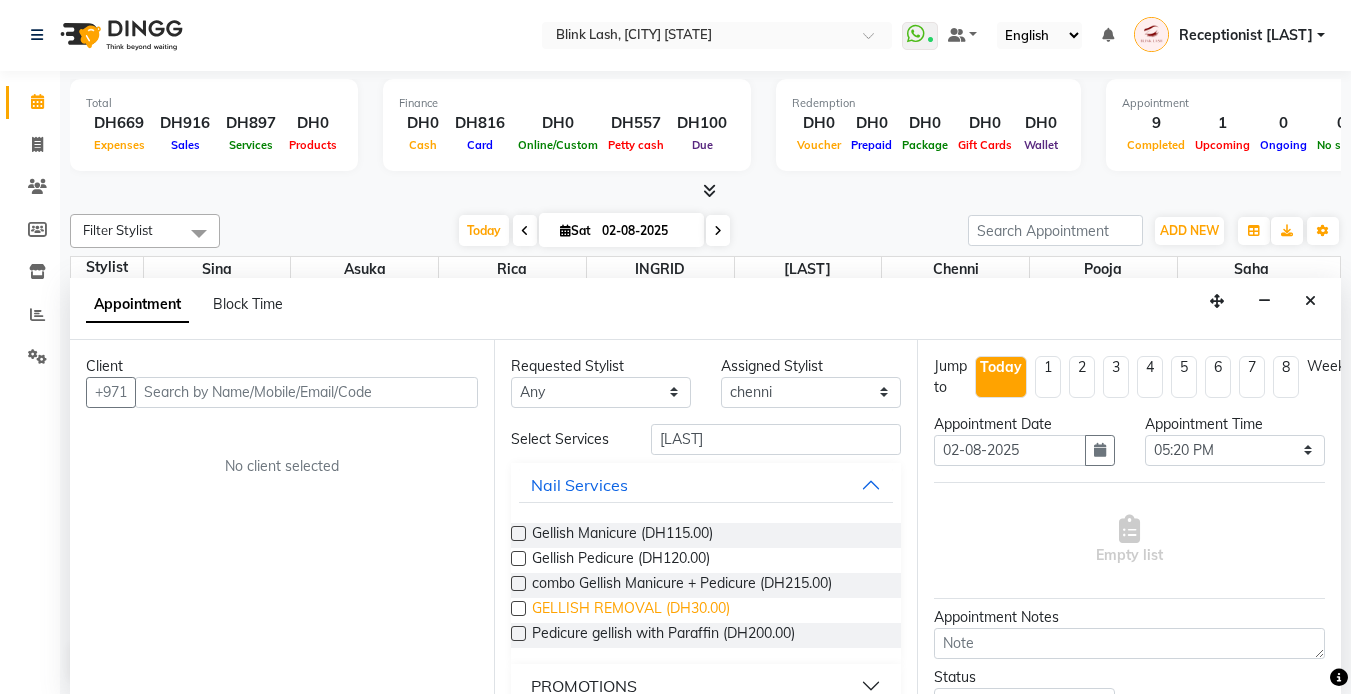 click on "GELLISH REMOVAL  (DH30.00)" at bounding box center [631, 610] 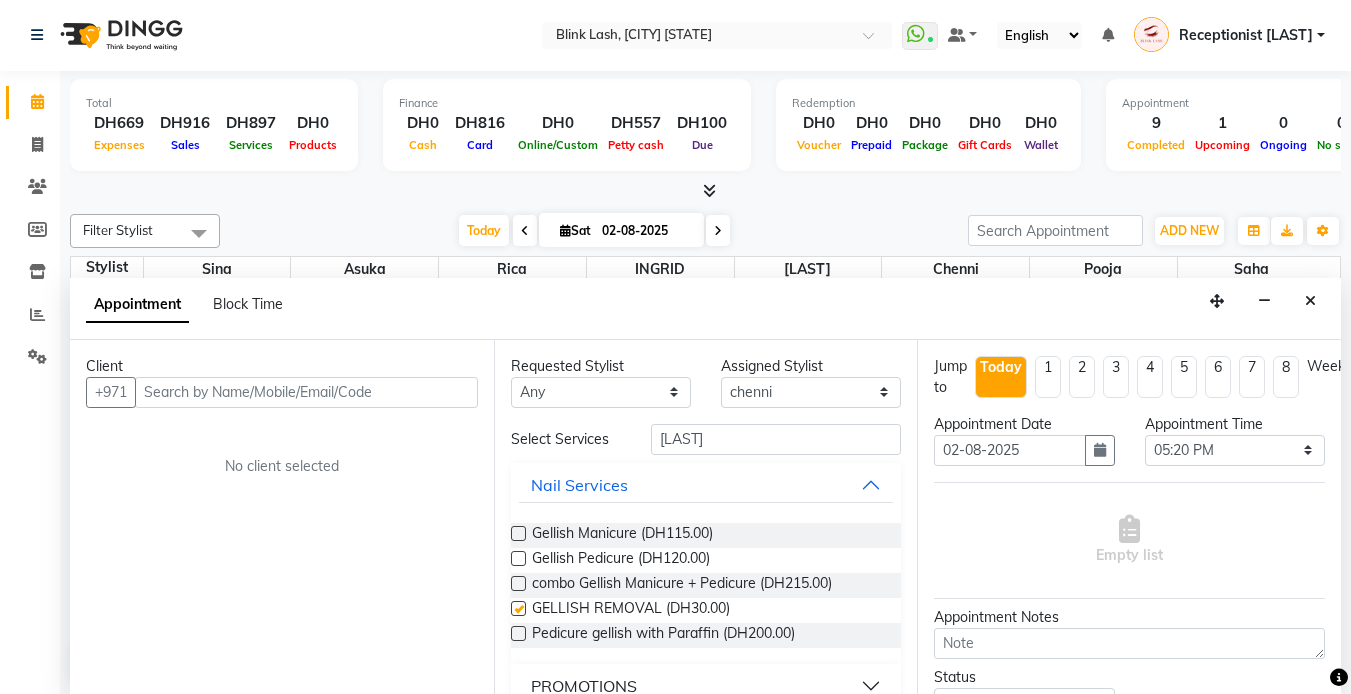 checkbox on "false" 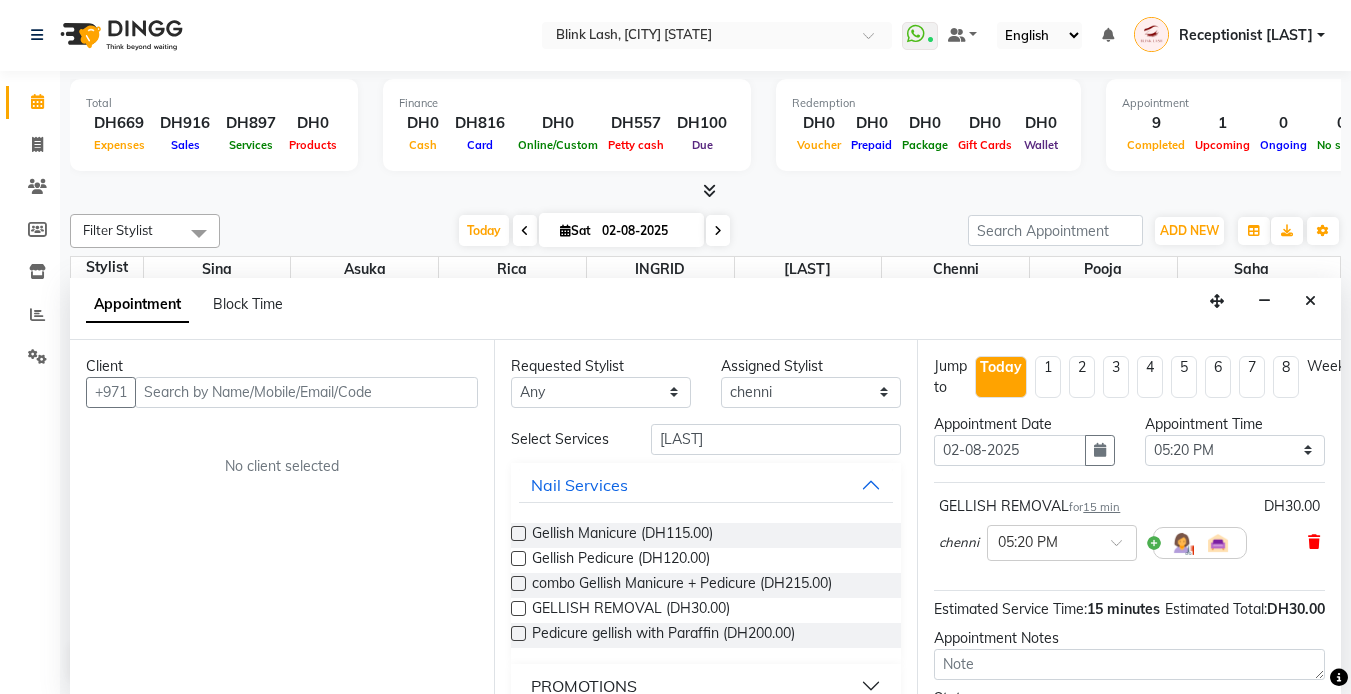 click at bounding box center [1314, 542] 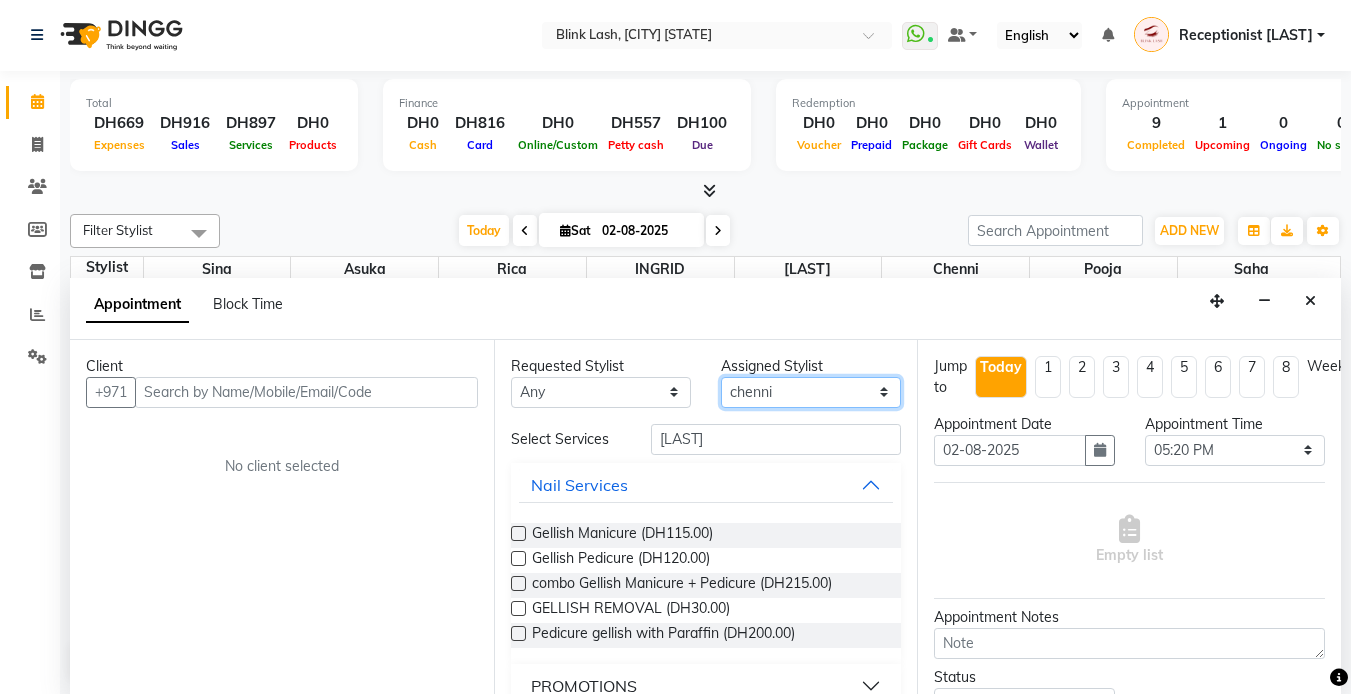 click on "Select Asuka chenni INGRID jumana pooja Rica saha Sina" at bounding box center [811, 392] 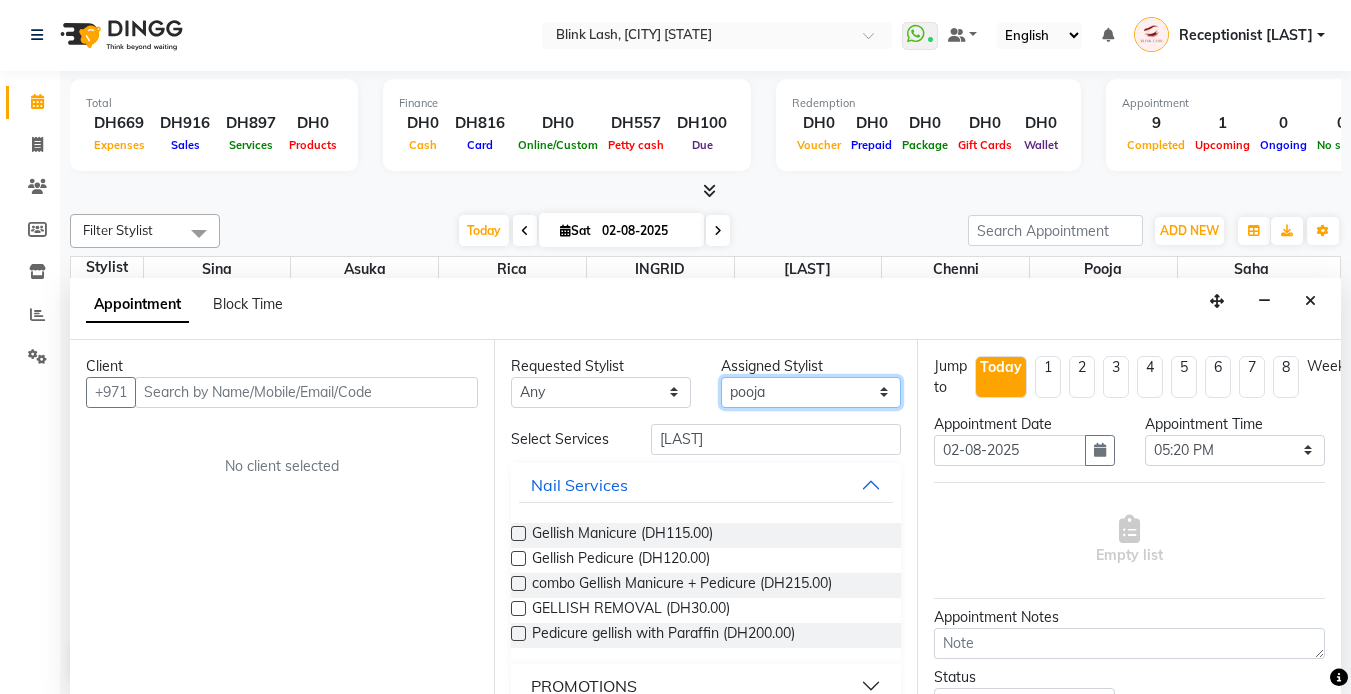 click on "Select Asuka chenni INGRID jumana pooja Rica saha Sina" at bounding box center [811, 392] 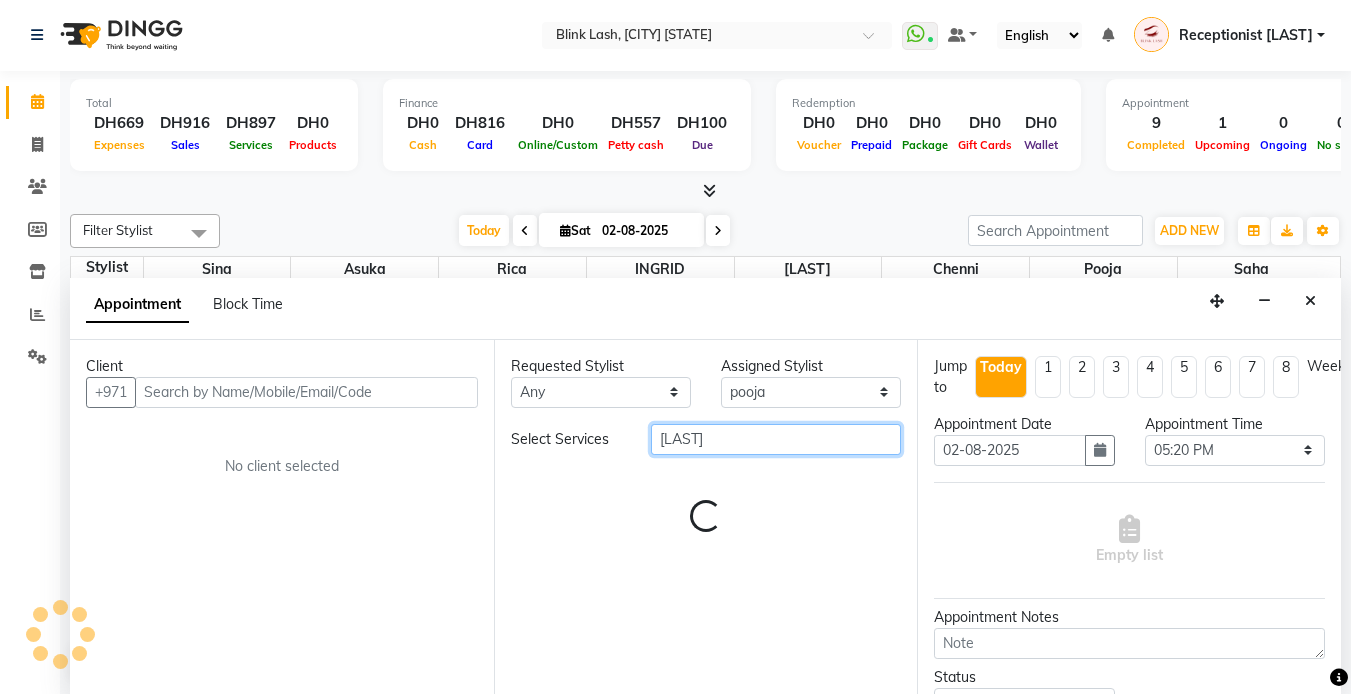 click on "[LAST]" at bounding box center (776, 439) 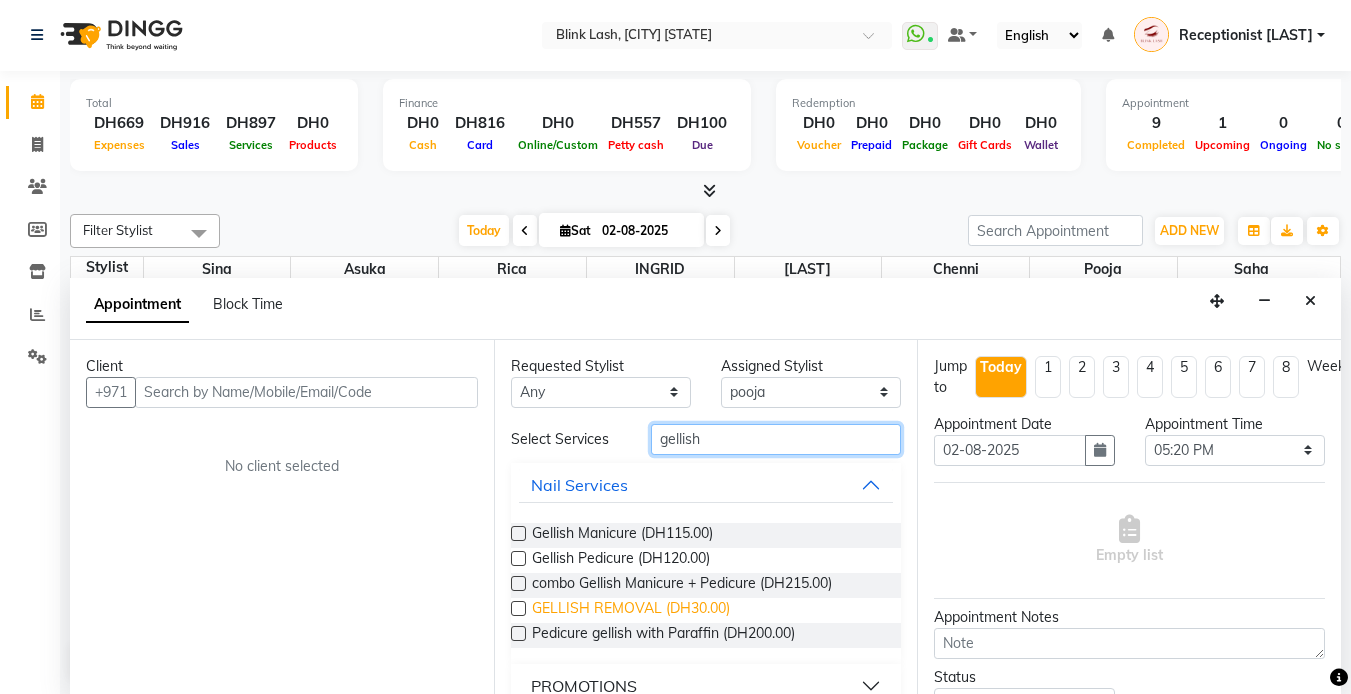 type on "gellish" 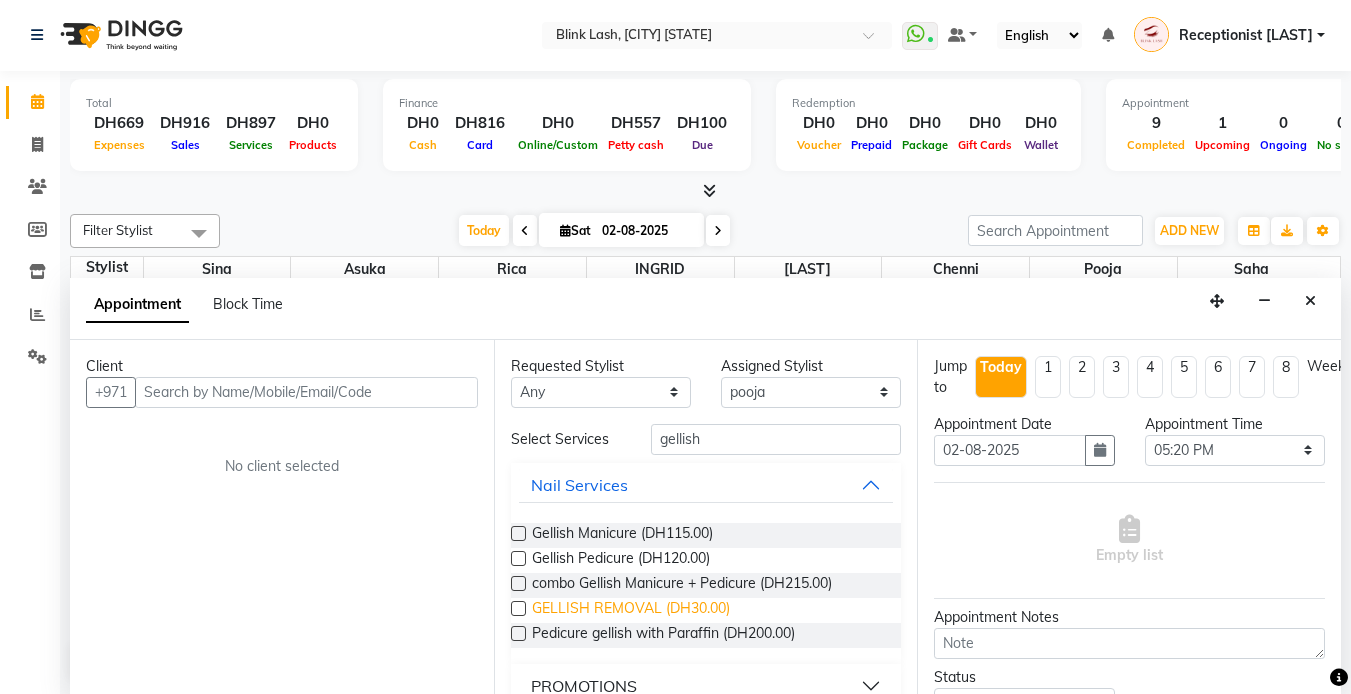 click on "GELLISH REMOVAL  (DH30.00)" at bounding box center [631, 610] 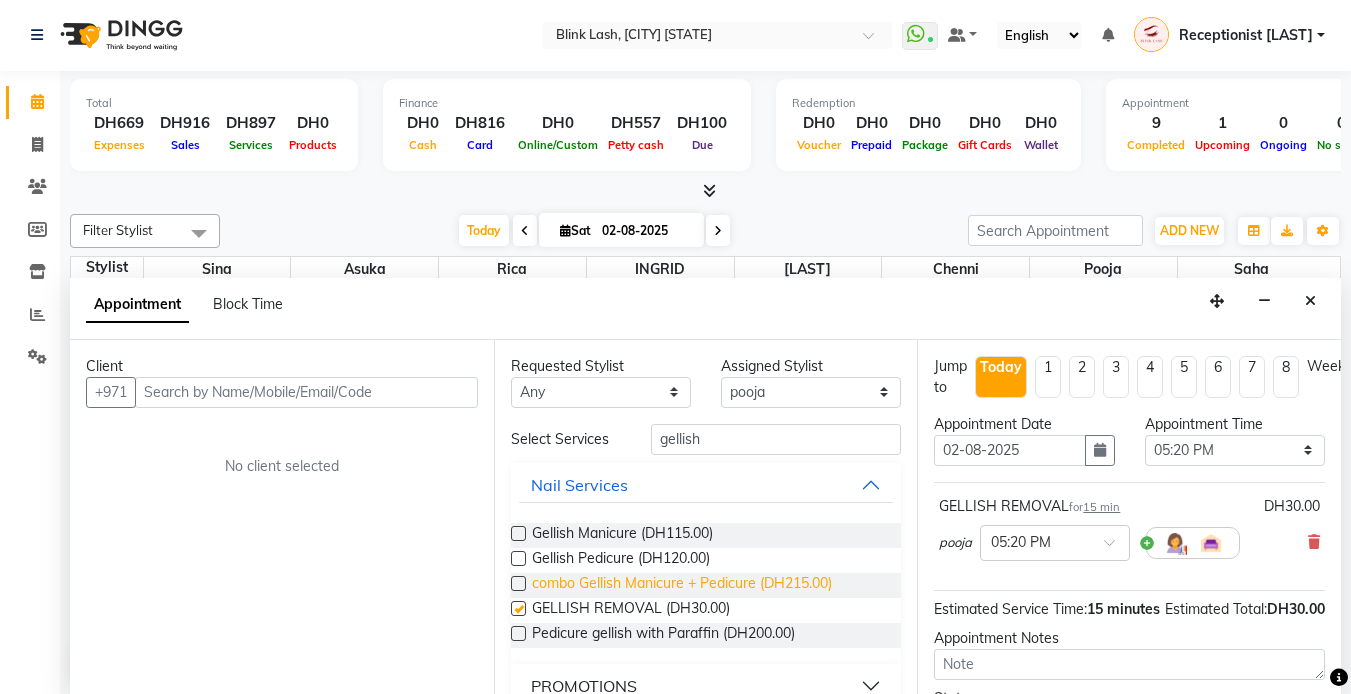 checkbox on "false" 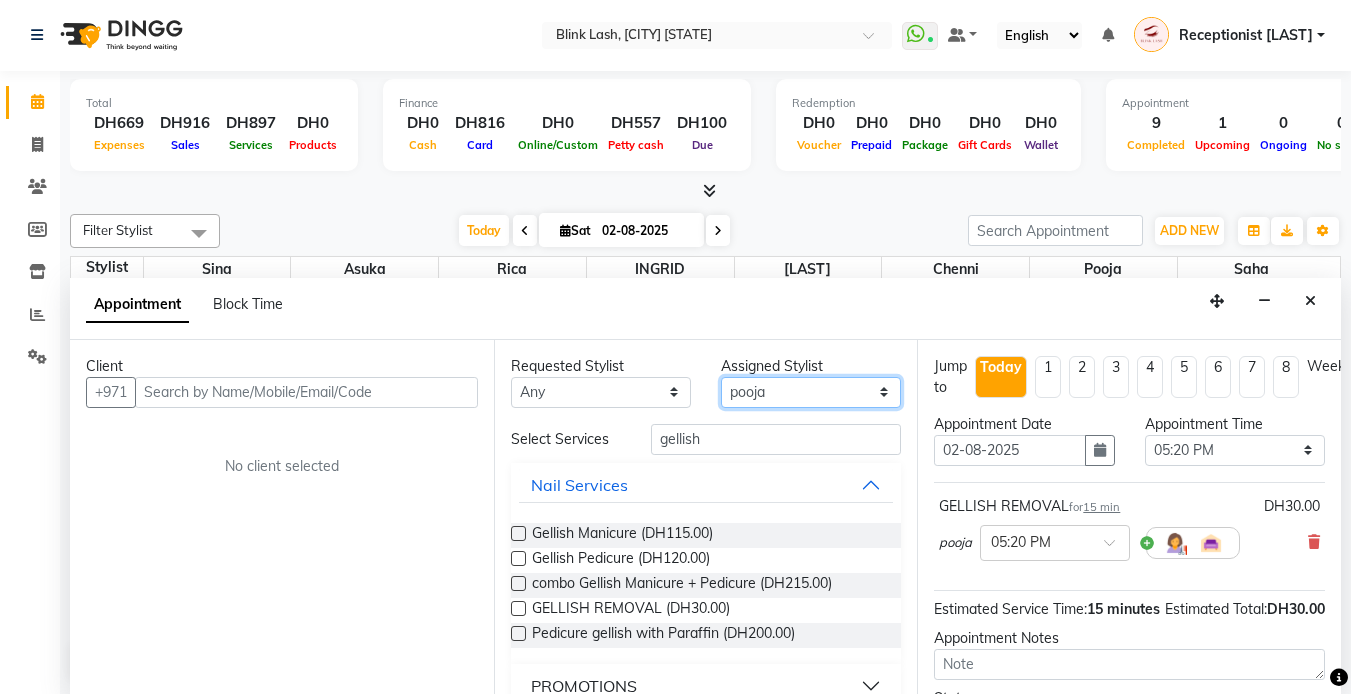 click on "Select Asuka chenni INGRID jumana pooja Rica saha Sina" at bounding box center (811, 392) 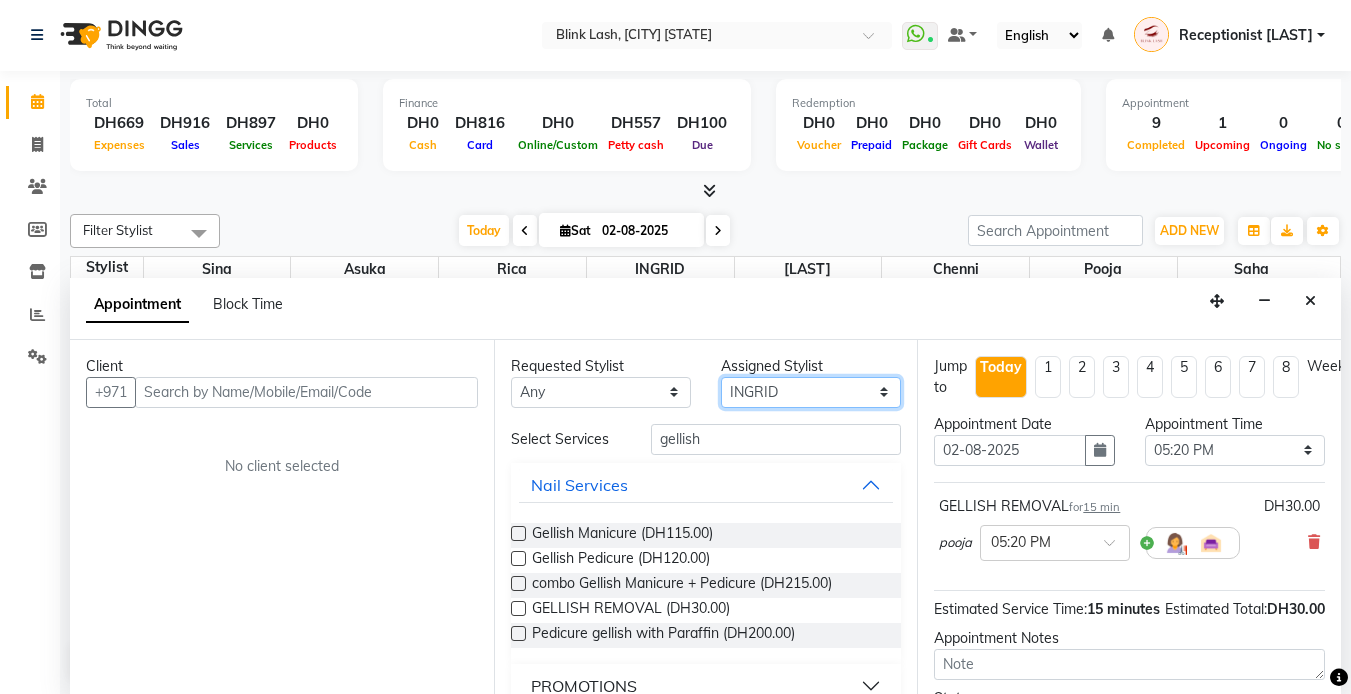click on "Select Asuka chenni INGRID jumana pooja Rica saha Sina" at bounding box center (811, 392) 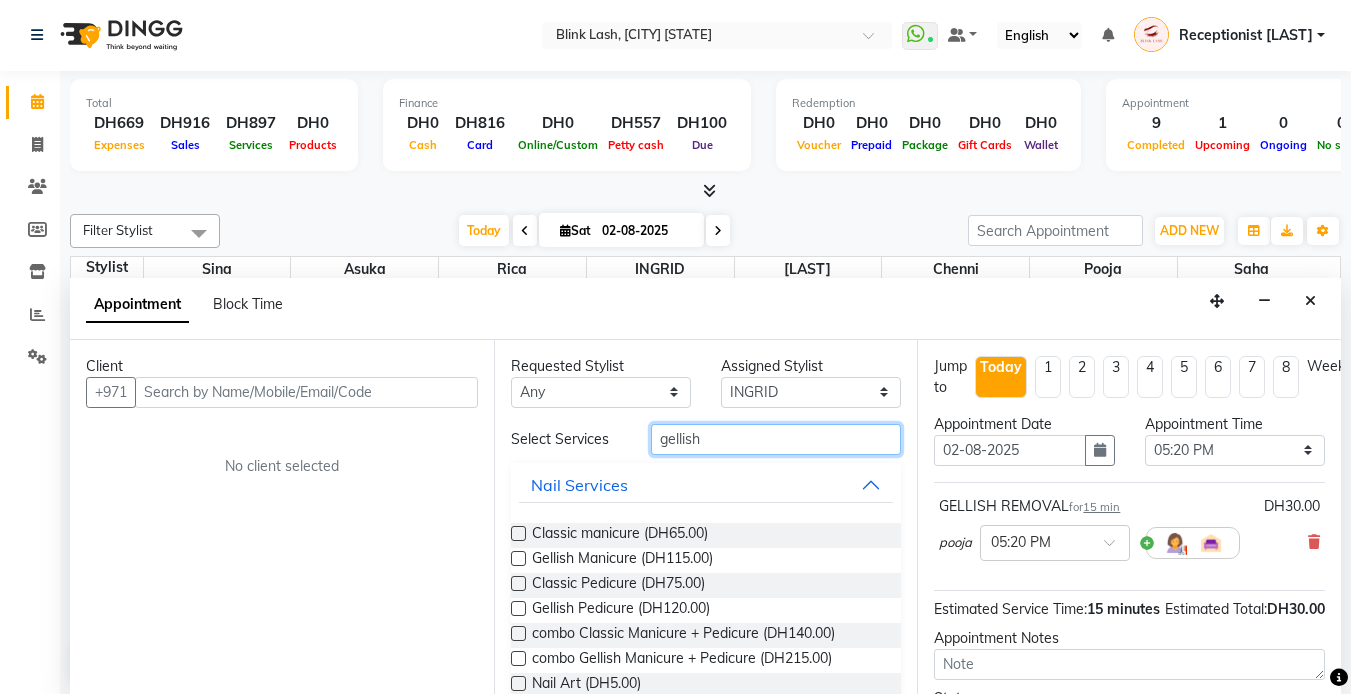 click on "gellish" at bounding box center (776, 439) 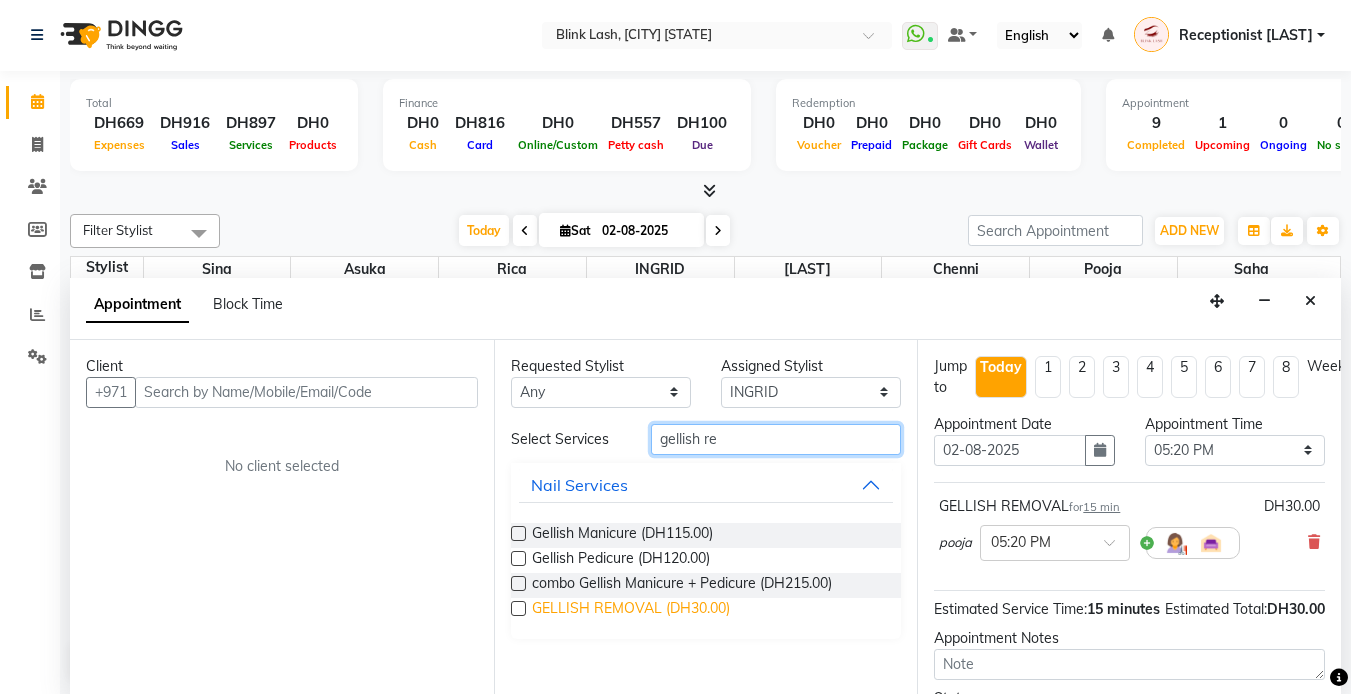 type on "gellish re" 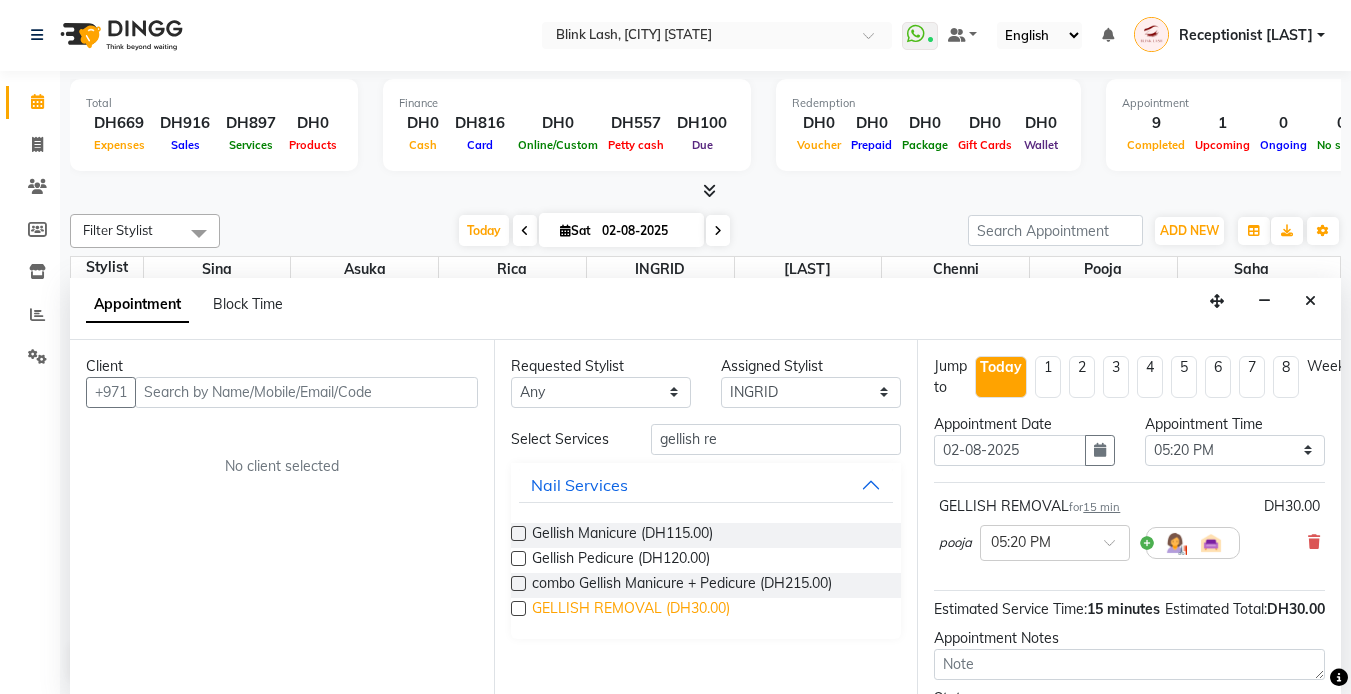 click on "GELLISH REMOVAL  (DH30.00)" at bounding box center (631, 610) 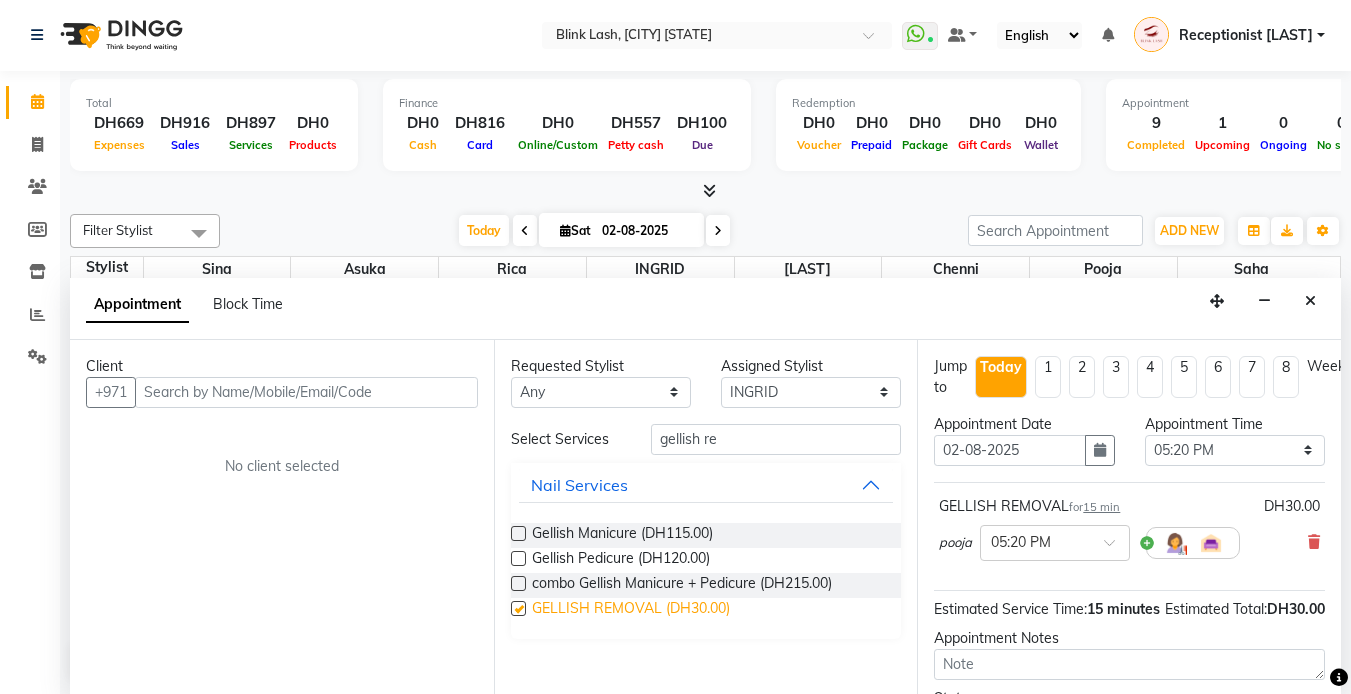 checkbox on "false" 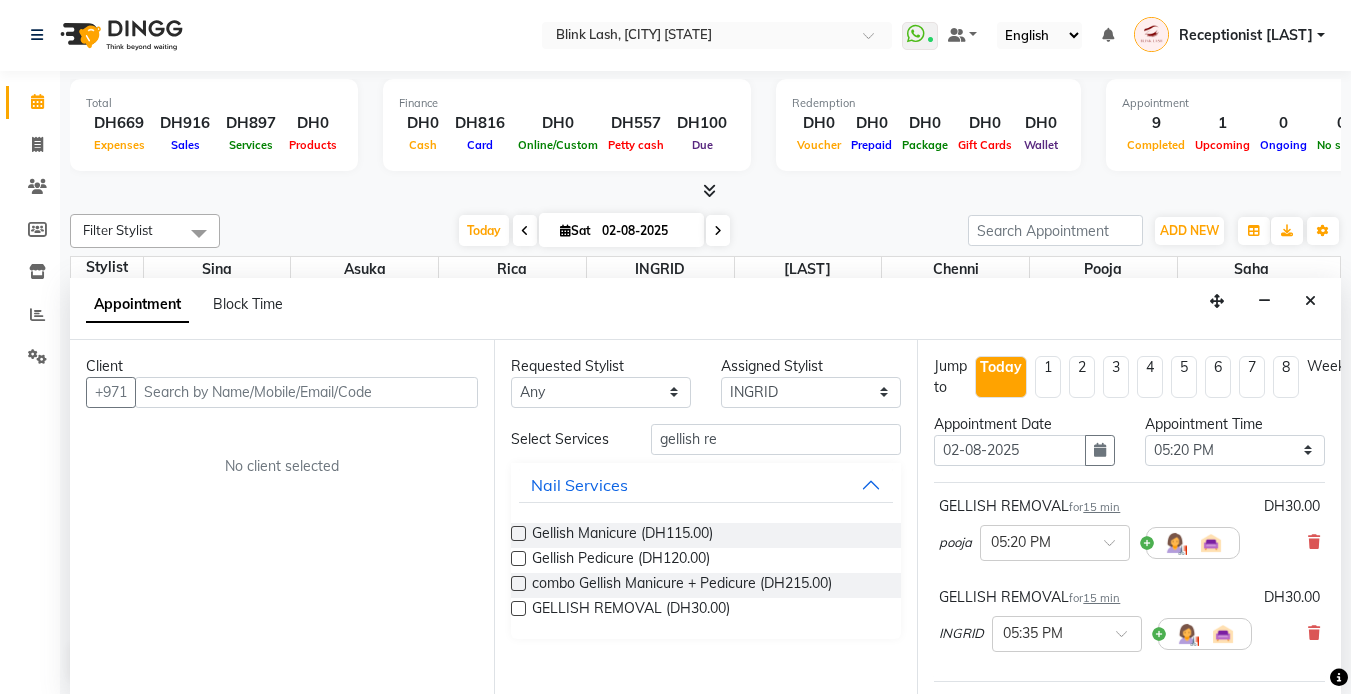 scroll, scrollTop: 100, scrollLeft: 0, axis: vertical 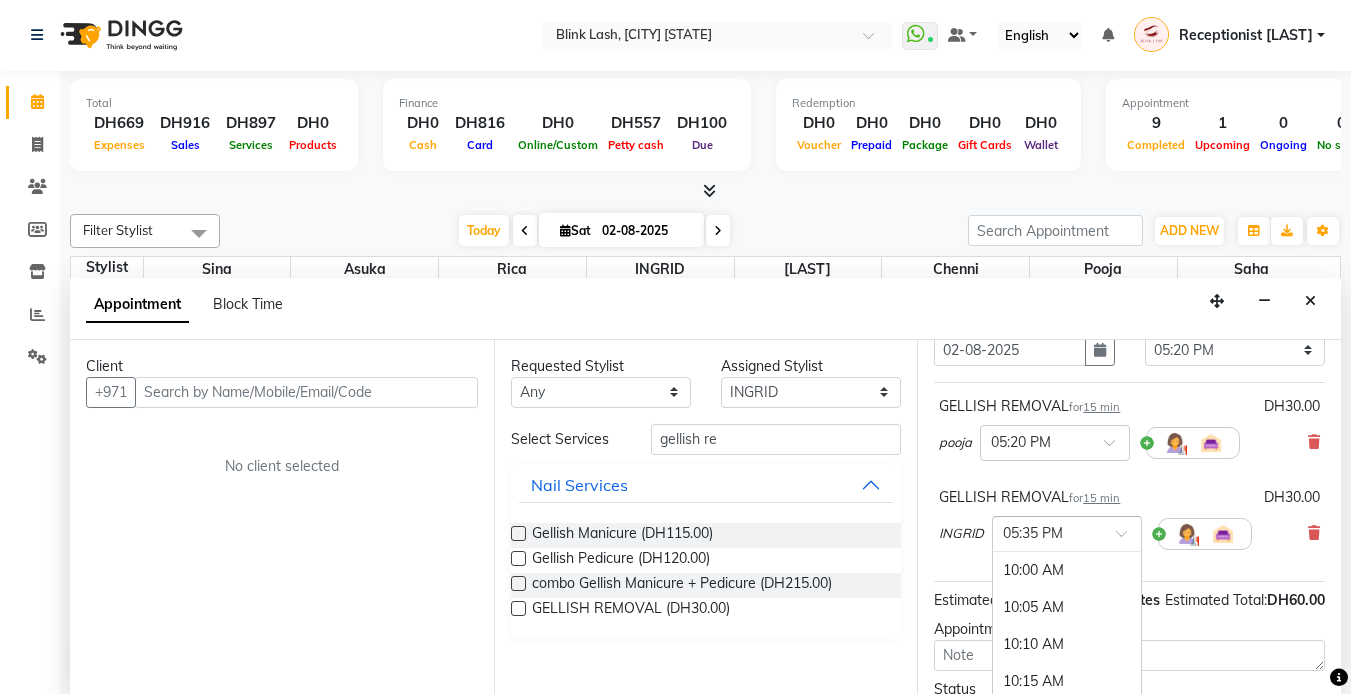 click at bounding box center (1067, 532) 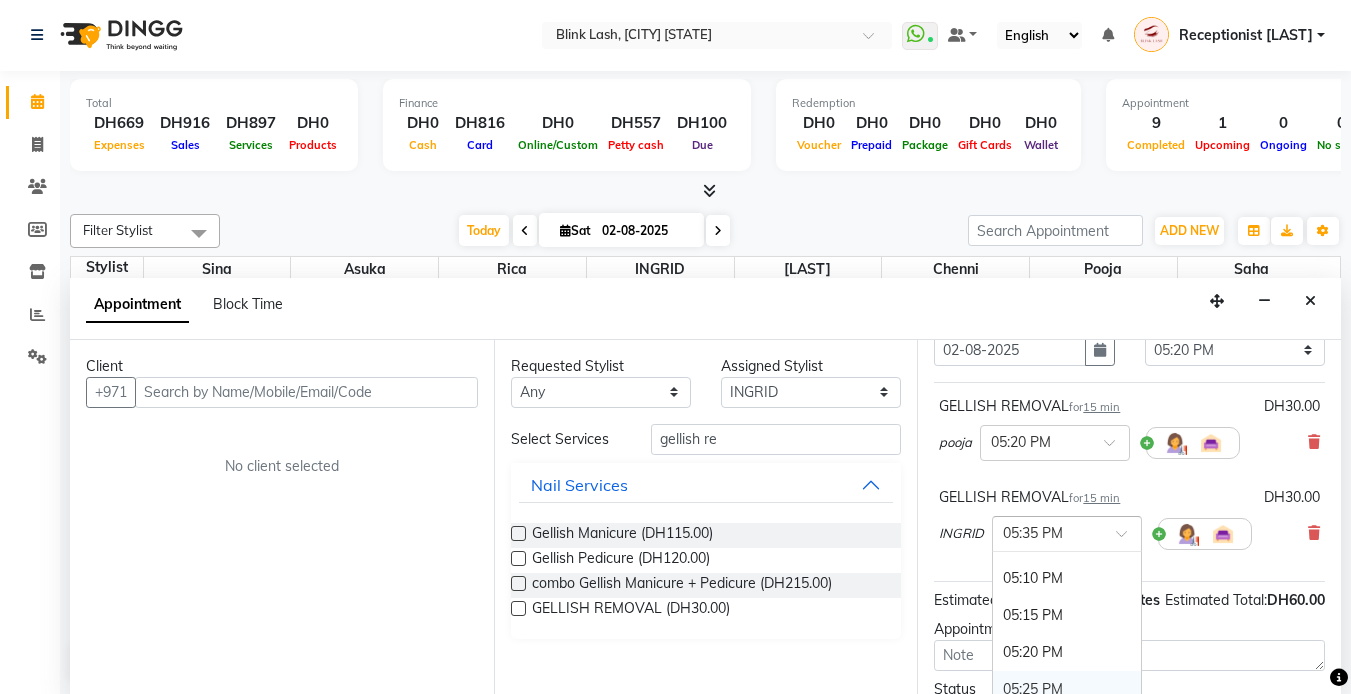 scroll, scrollTop: 3245, scrollLeft: 0, axis: vertical 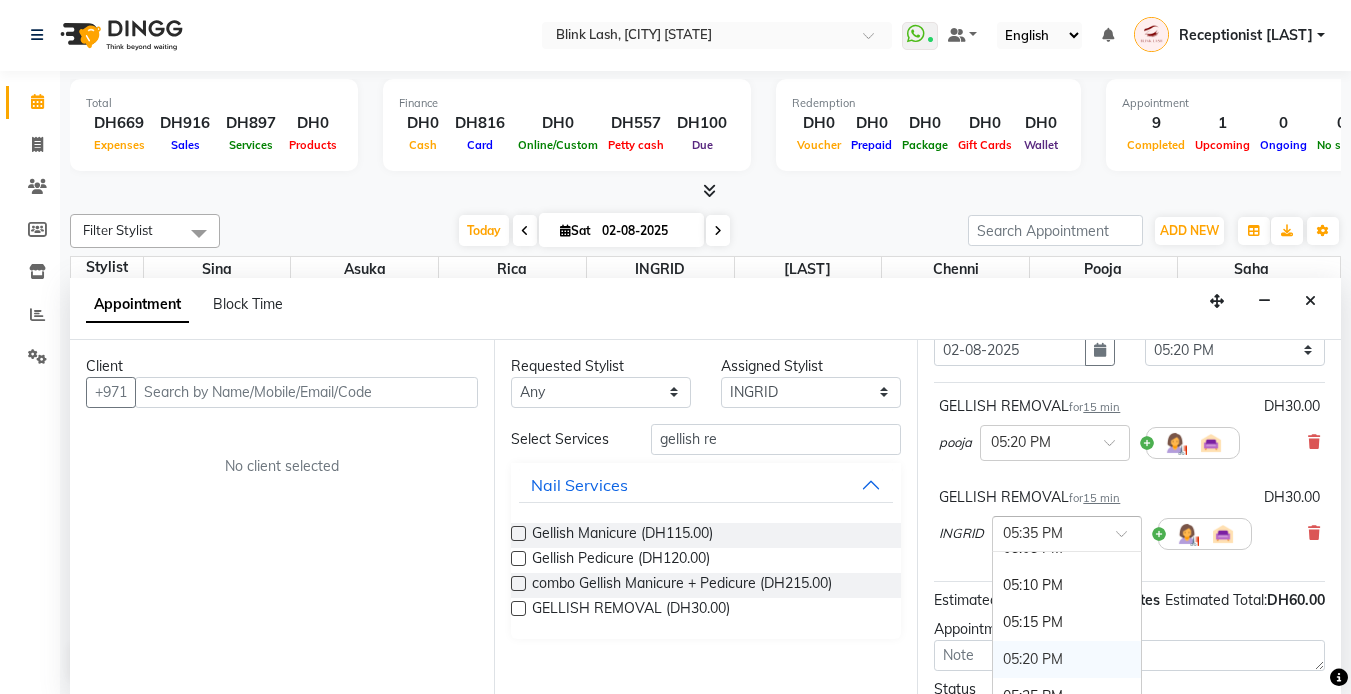 click on "05:20 PM" at bounding box center [1067, 659] 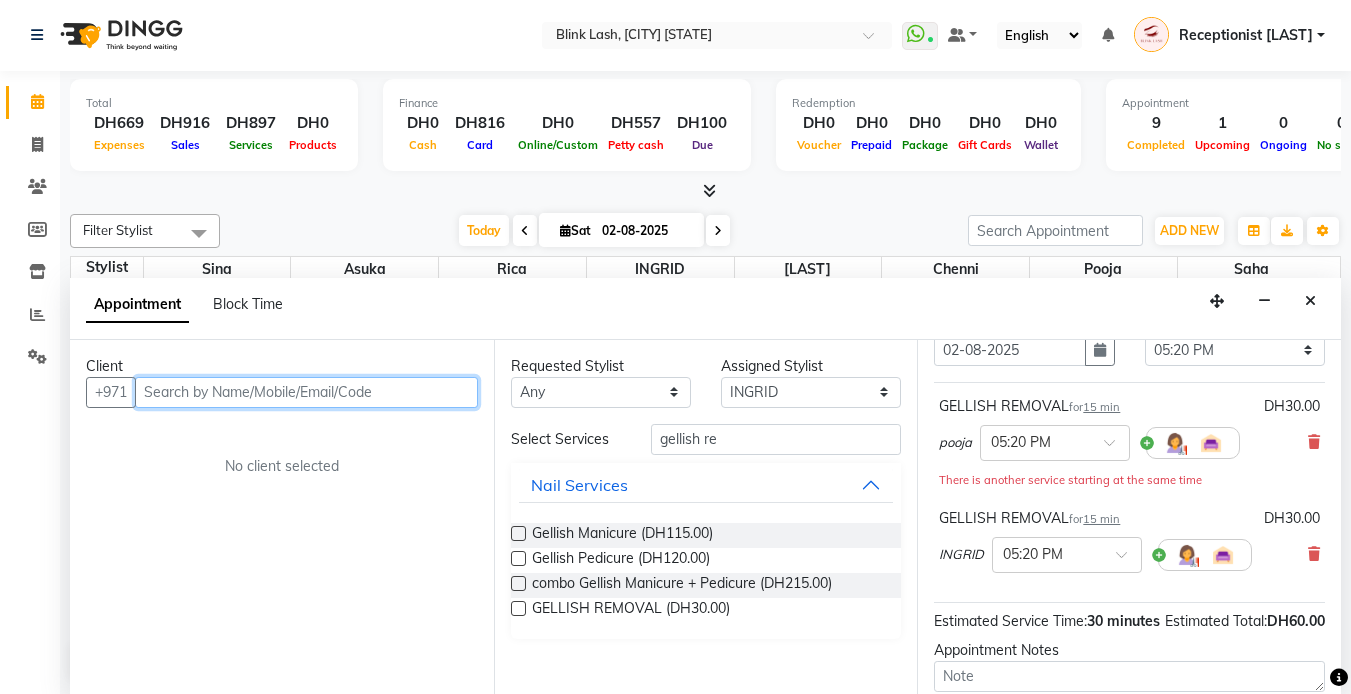 click at bounding box center [306, 392] 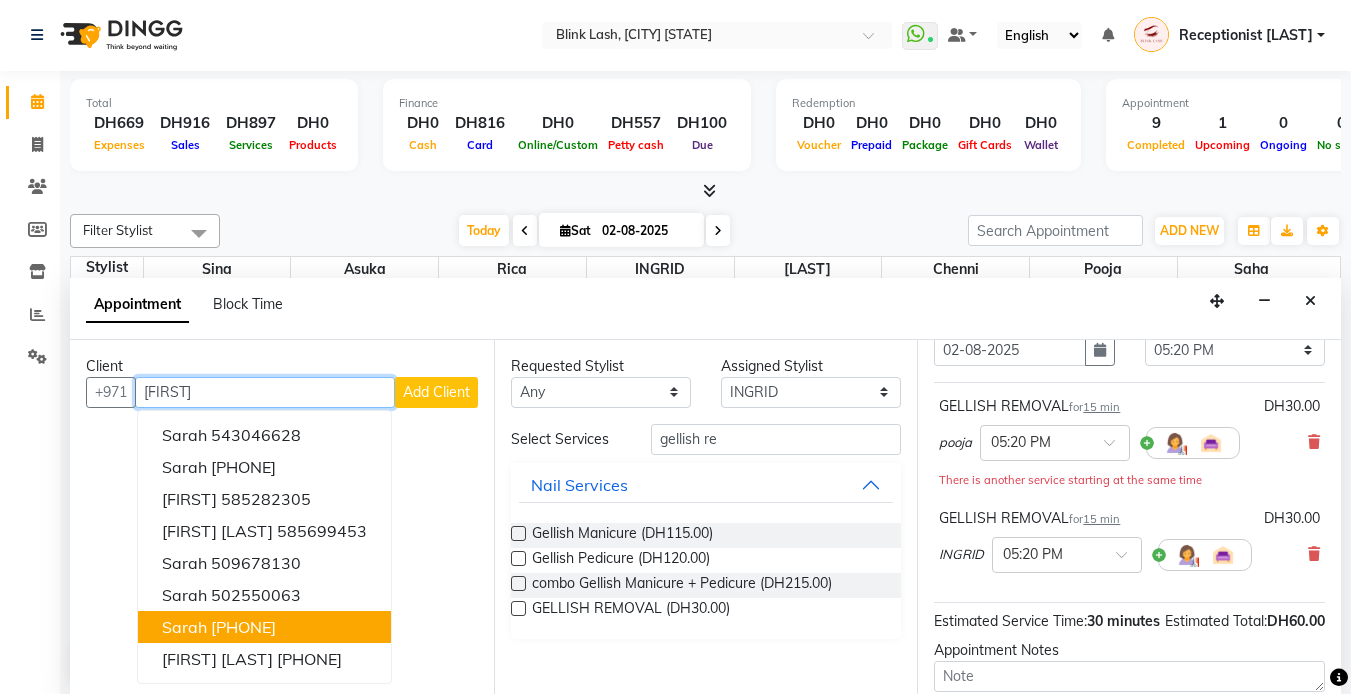 click on "[FIRST] [PHONE]" at bounding box center (264, 627) 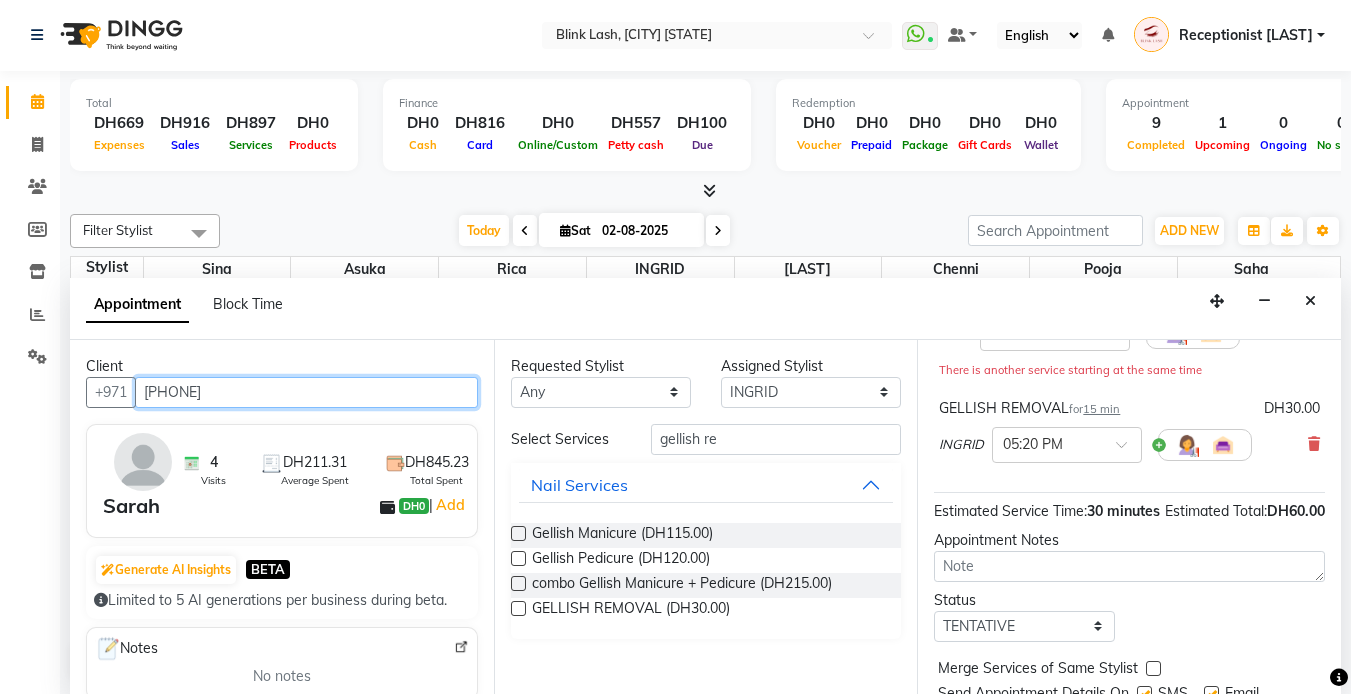 scroll, scrollTop: 320, scrollLeft: 0, axis: vertical 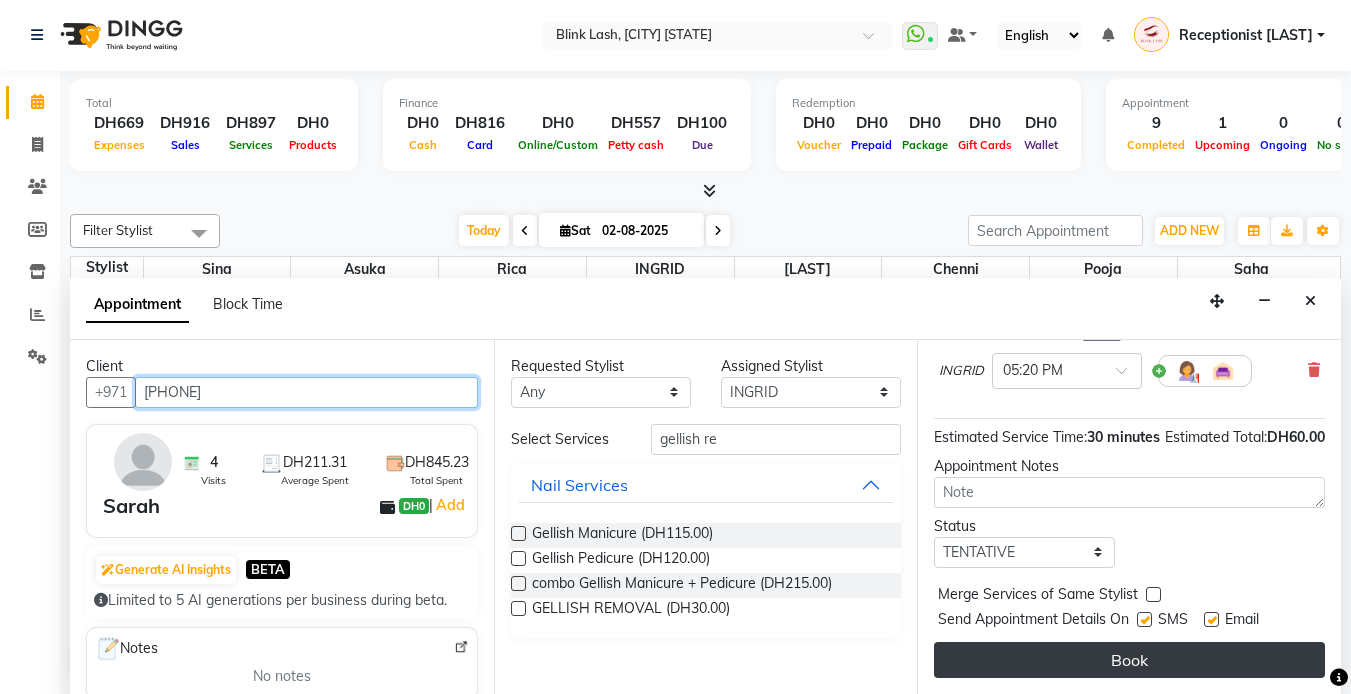 type on "[PHONE]" 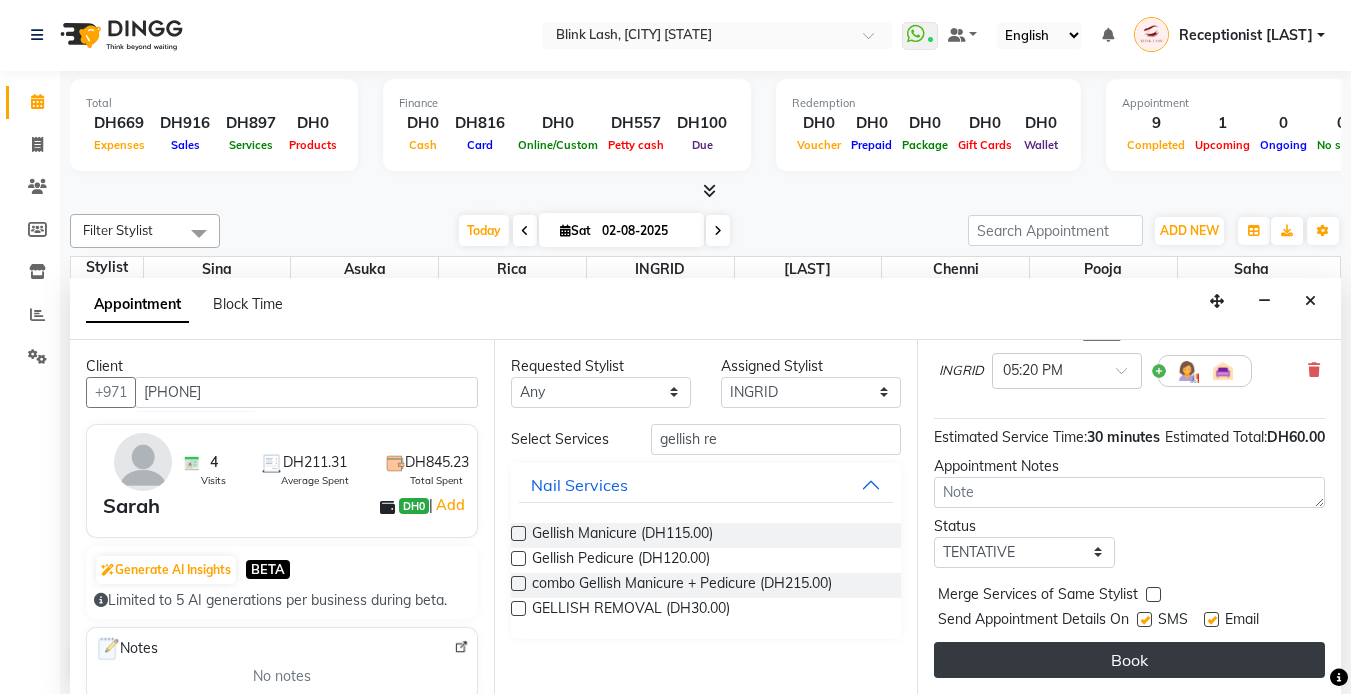 click on "Book" at bounding box center (1129, 660) 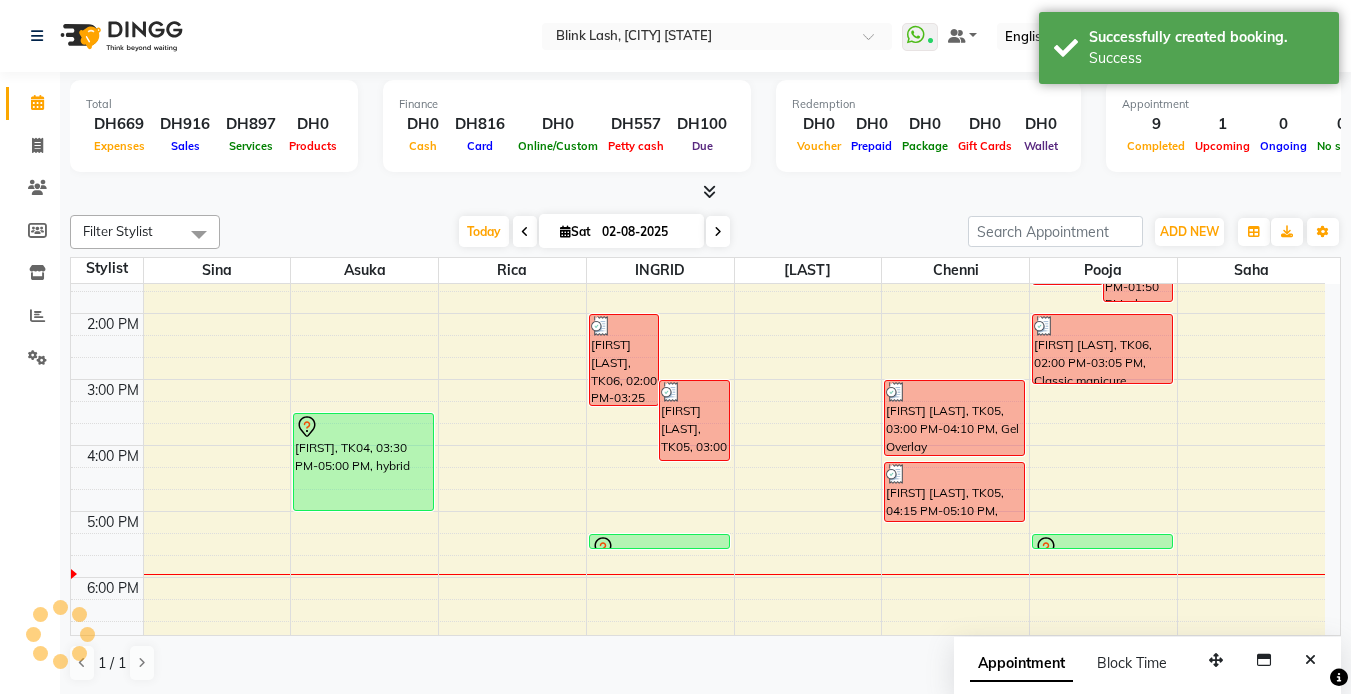 scroll, scrollTop: 1, scrollLeft: 0, axis: vertical 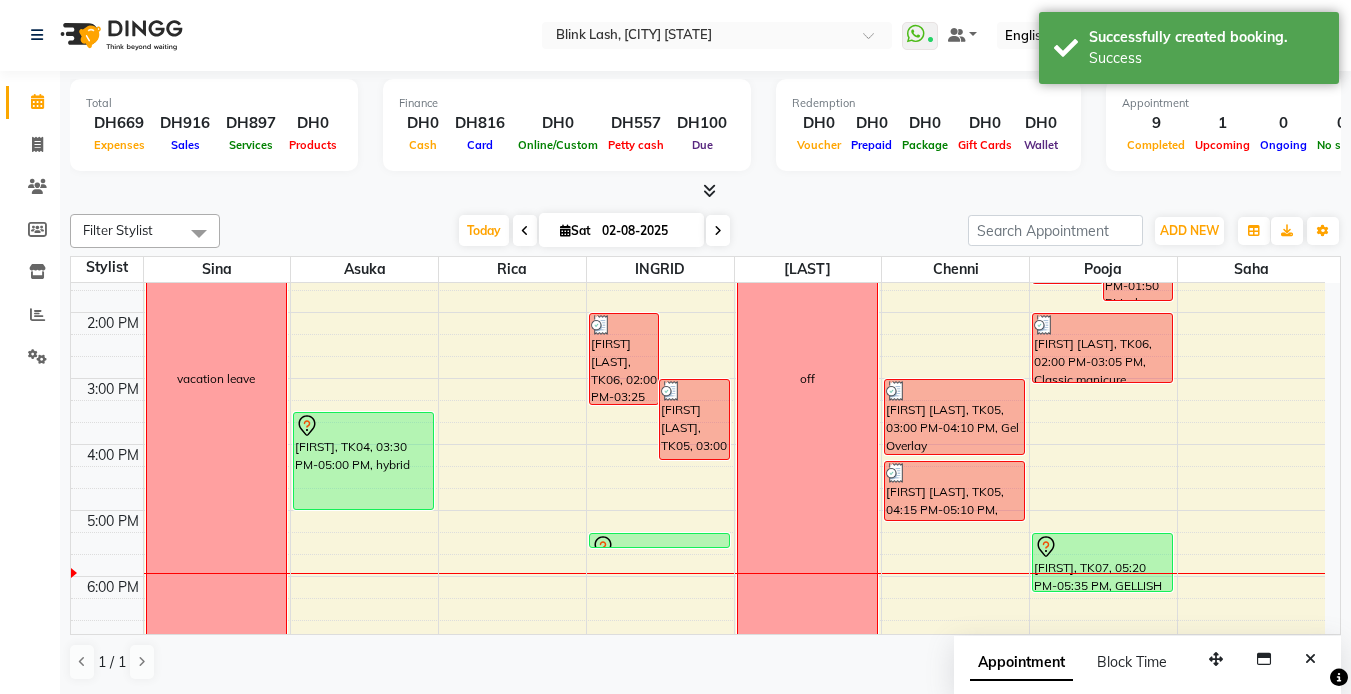 drag, startPoint x: 1102, startPoint y: 546, endPoint x: 1103, endPoint y: 581, distance: 35.014282 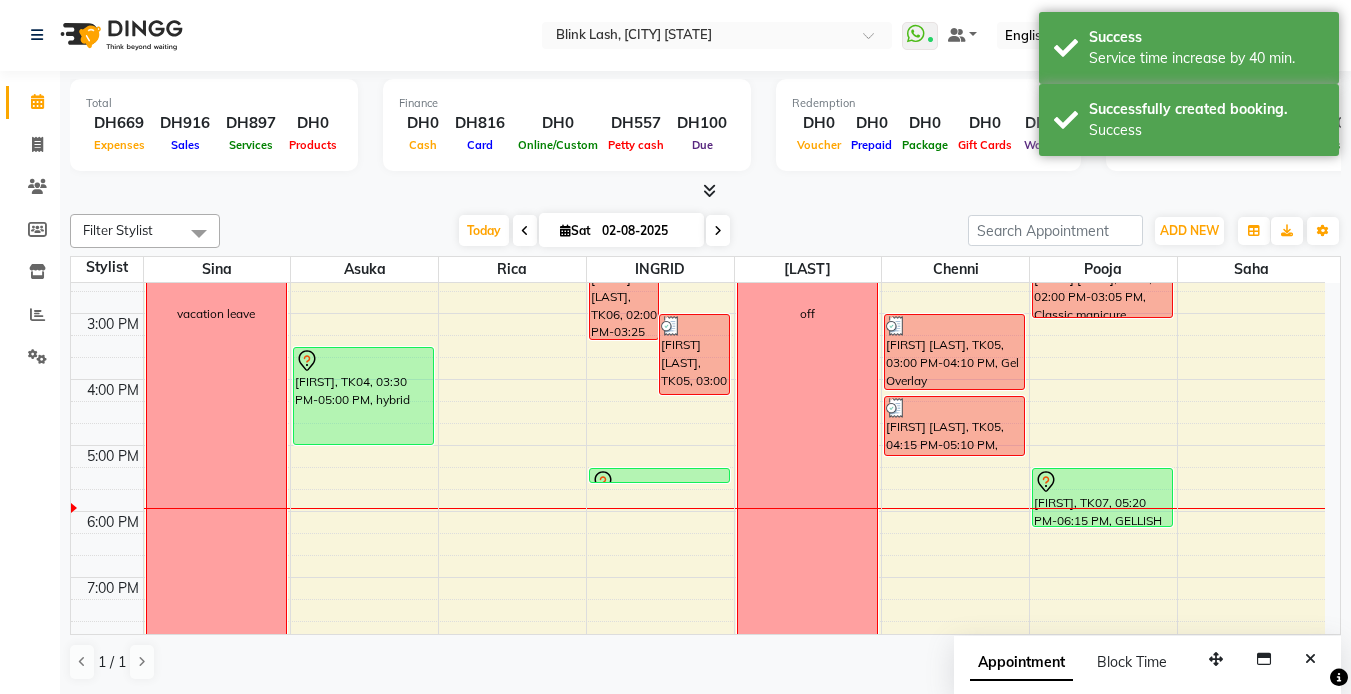 scroll, scrollTop: 400, scrollLeft: 0, axis: vertical 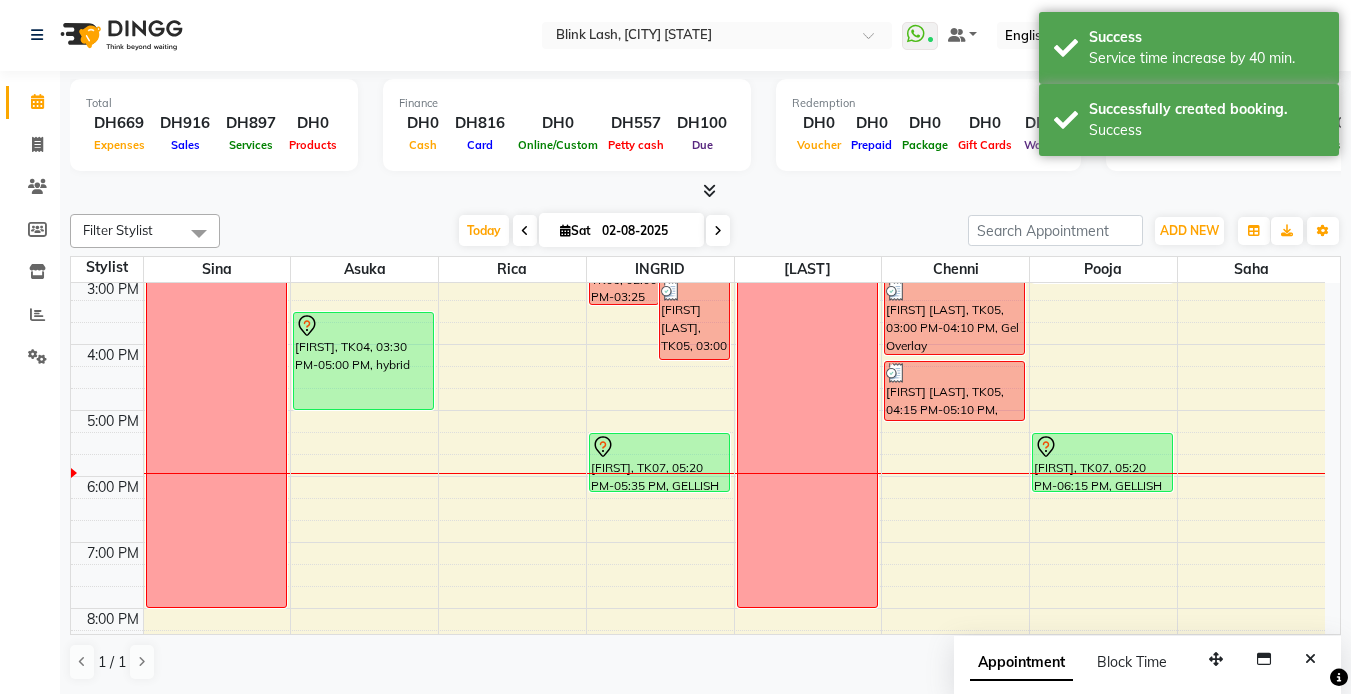 drag, startPoint x: 654, startPoint y: 447, endPoint x: 646, endPoint y: 496, distance: 49.648766 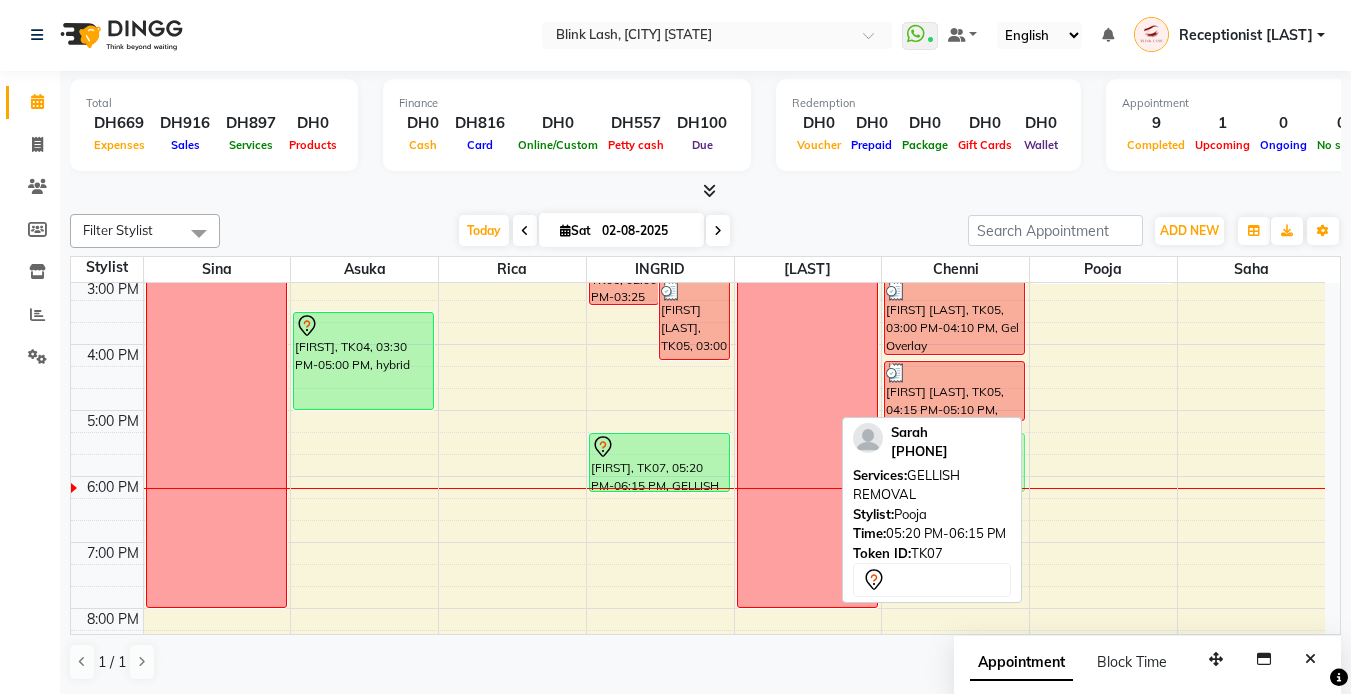 drag, startPoint x: 1071, startPoint y: 455, endPoint x: 962, endPoint y: 448, distance: 109.22454 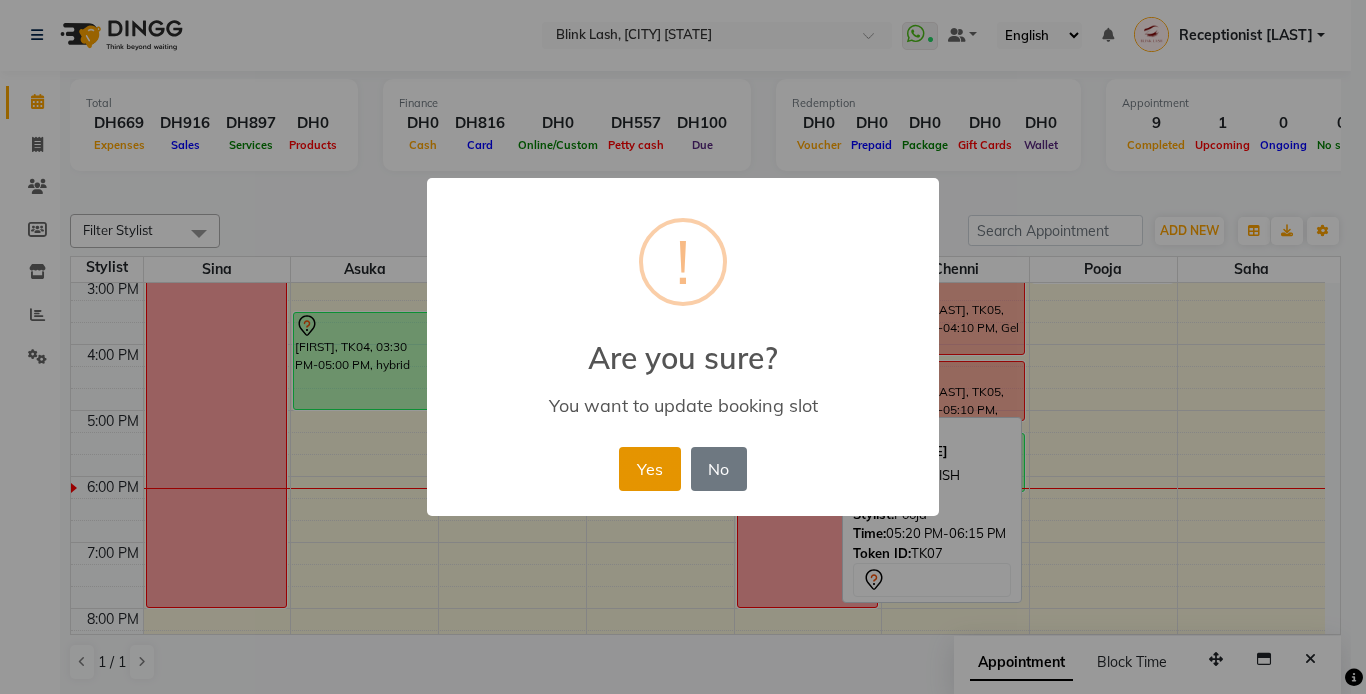 click on "Yes" at bounding box center (649, 469) 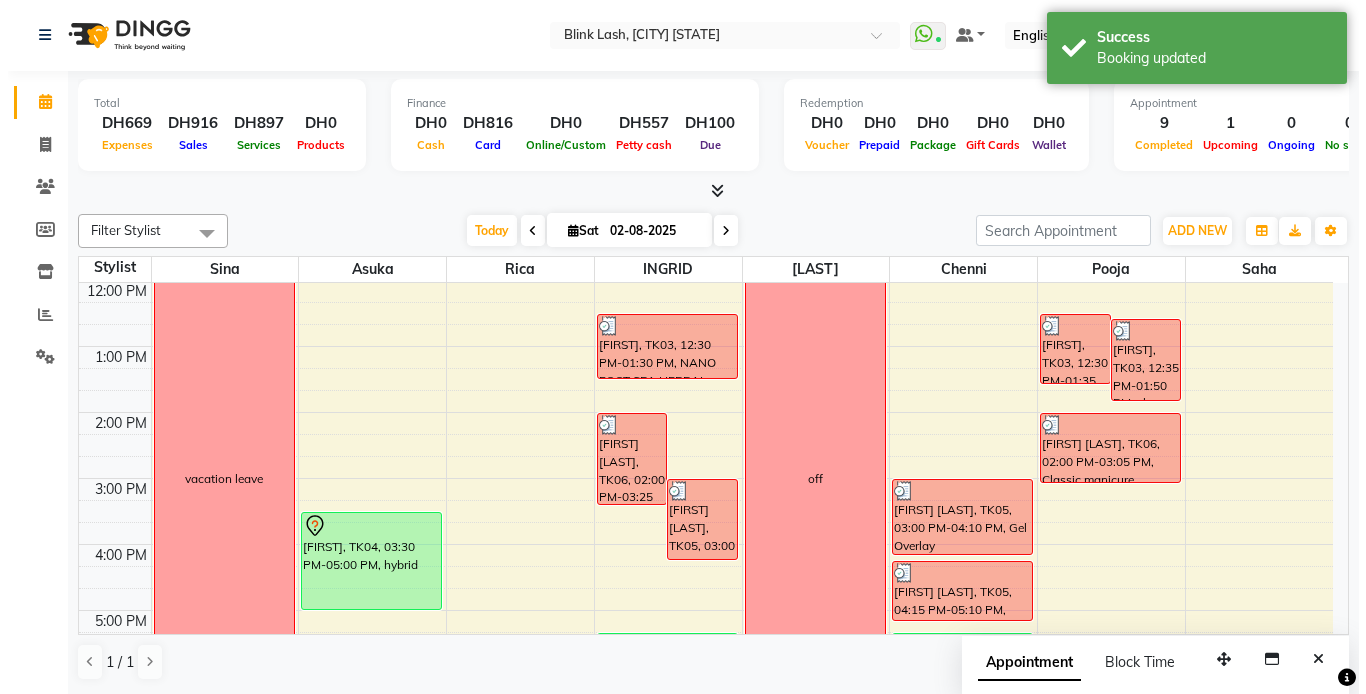 scroll, scrollTop: 400, scrollLeft: 0, axis: vertical 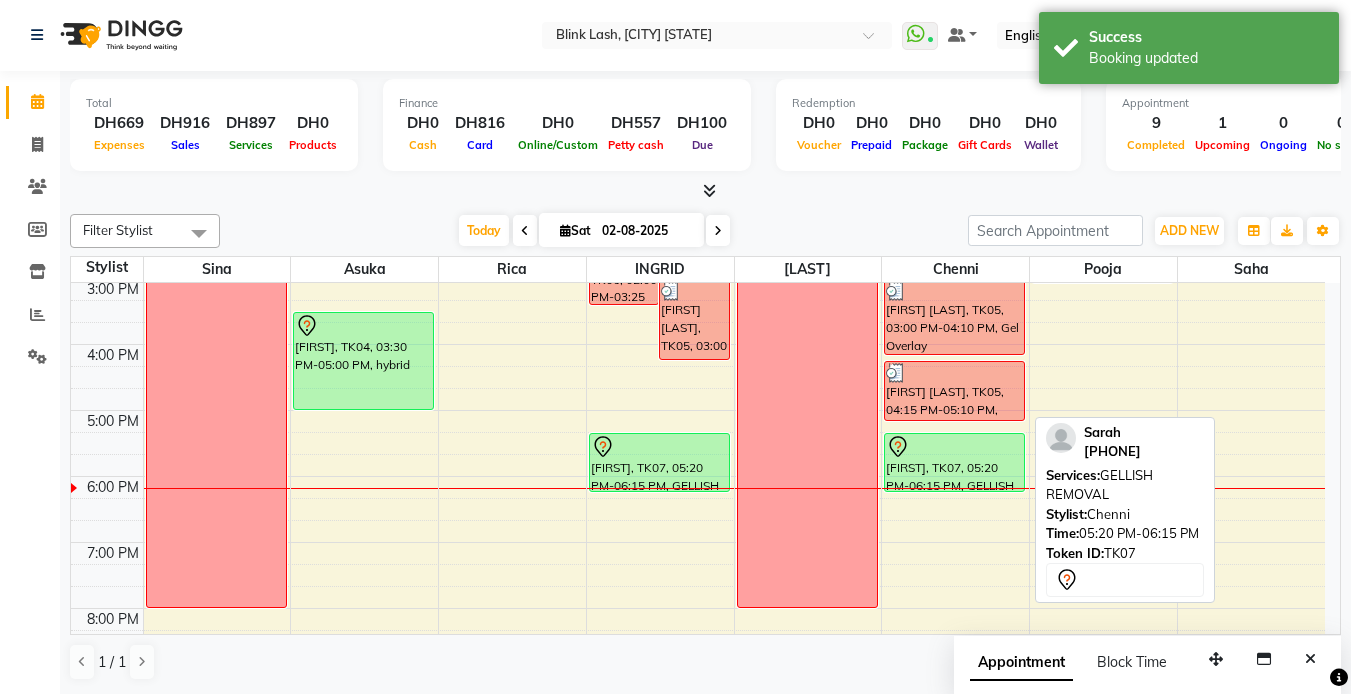 click at bounding box center (954, 447) 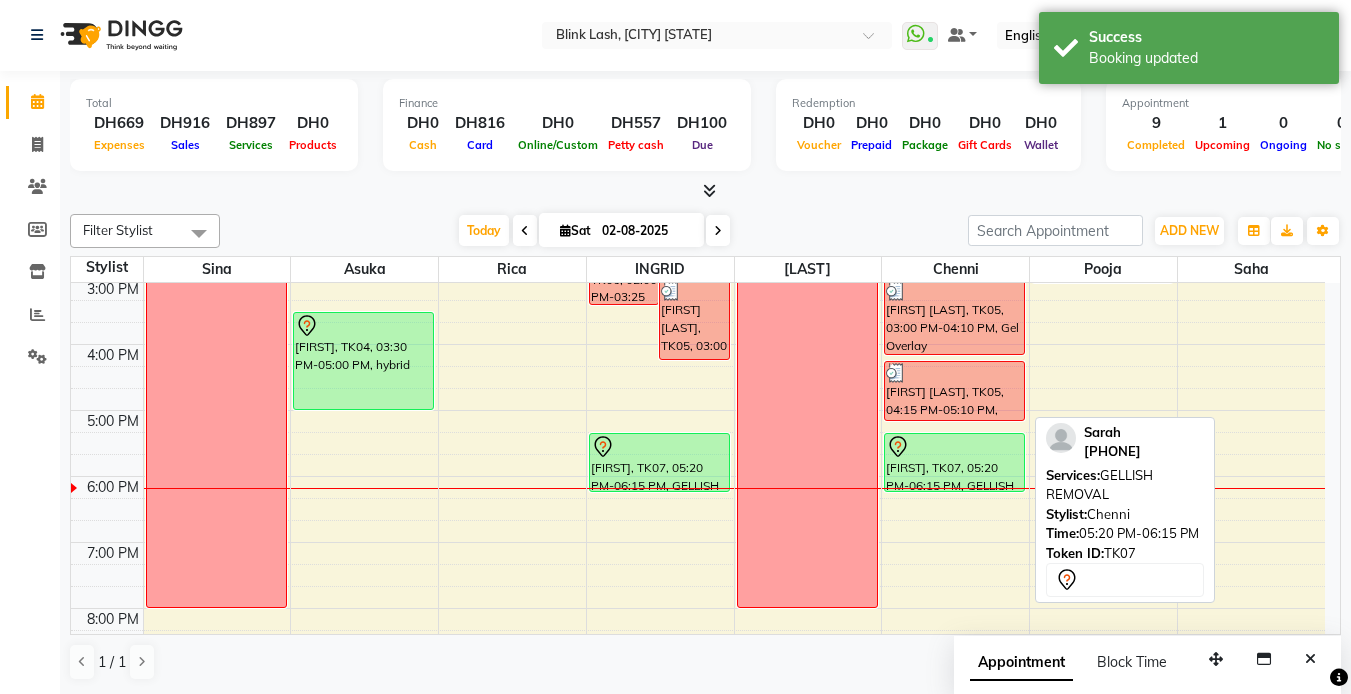 click at bounding box center [954, 447] 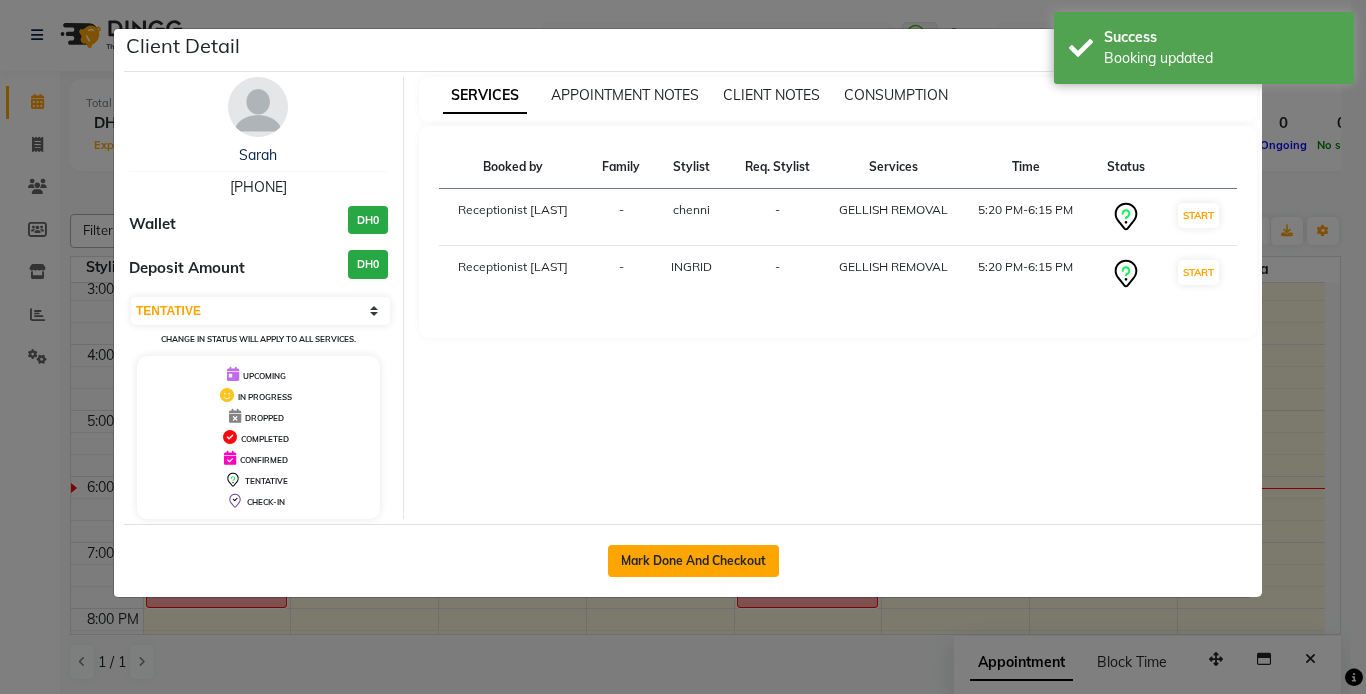 click on "Mark Done And Checkout" 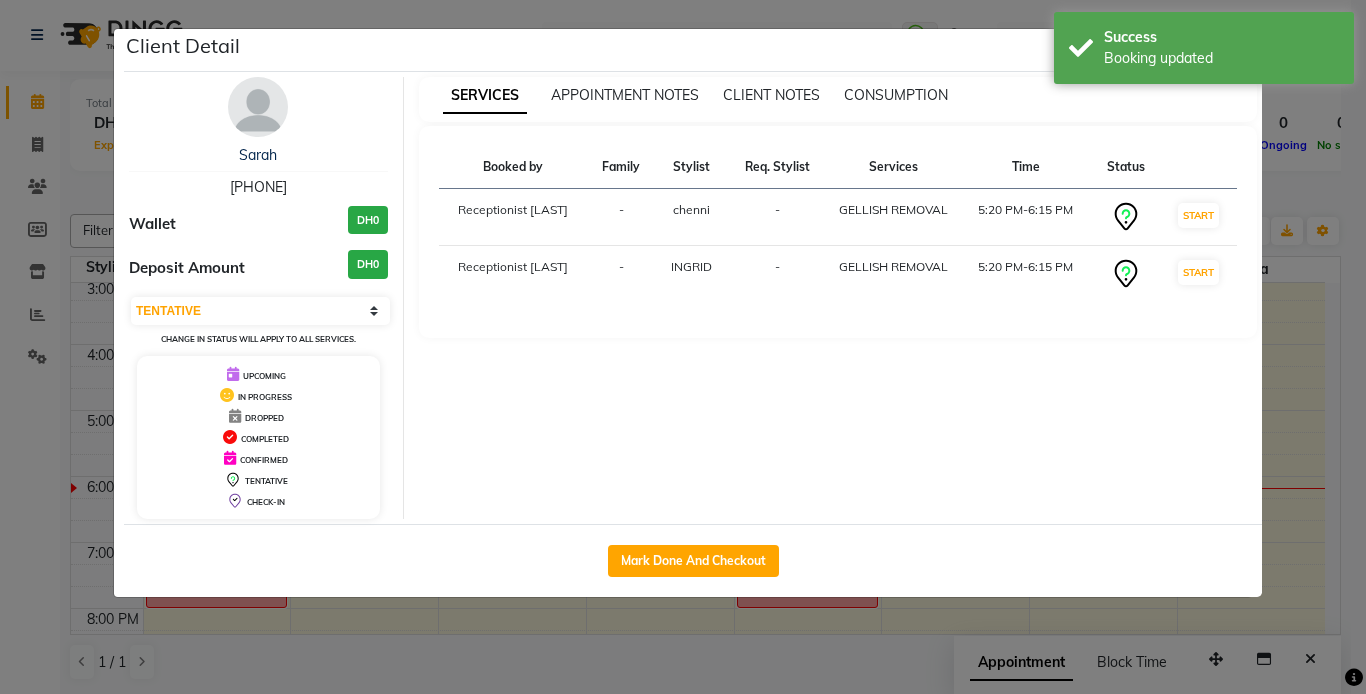select on "service" 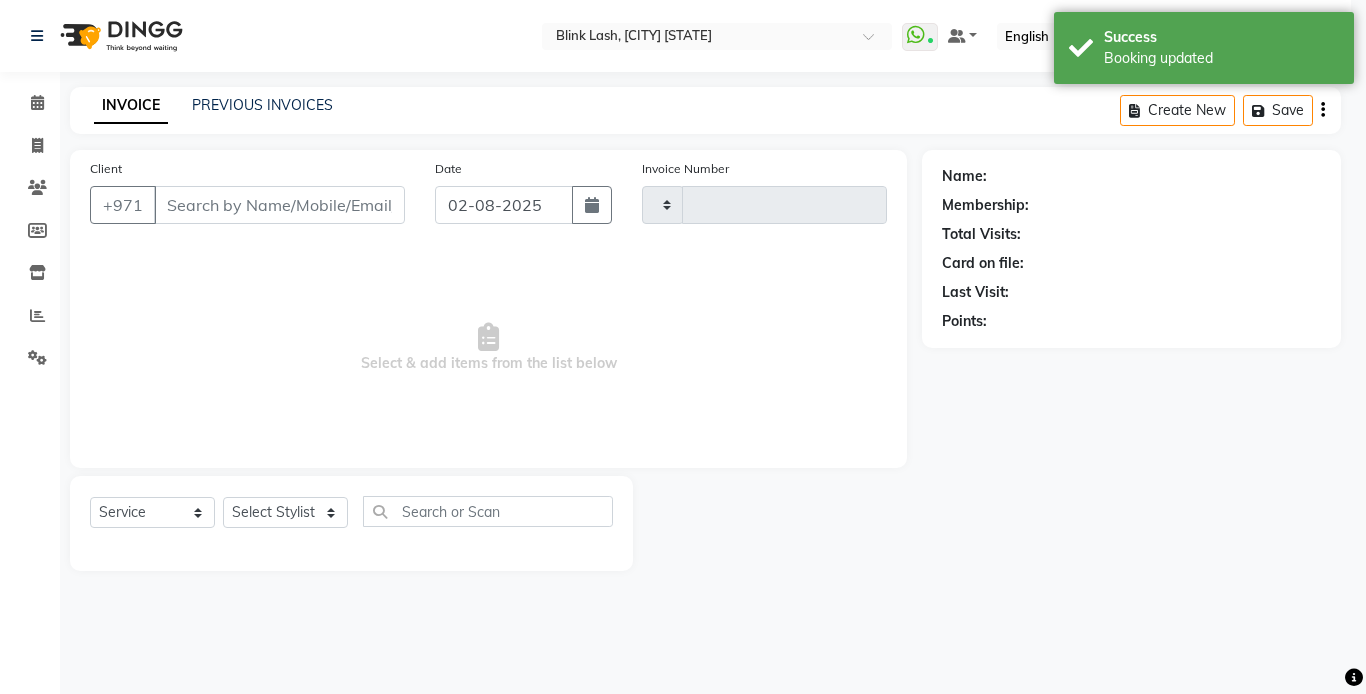 type on "1215" 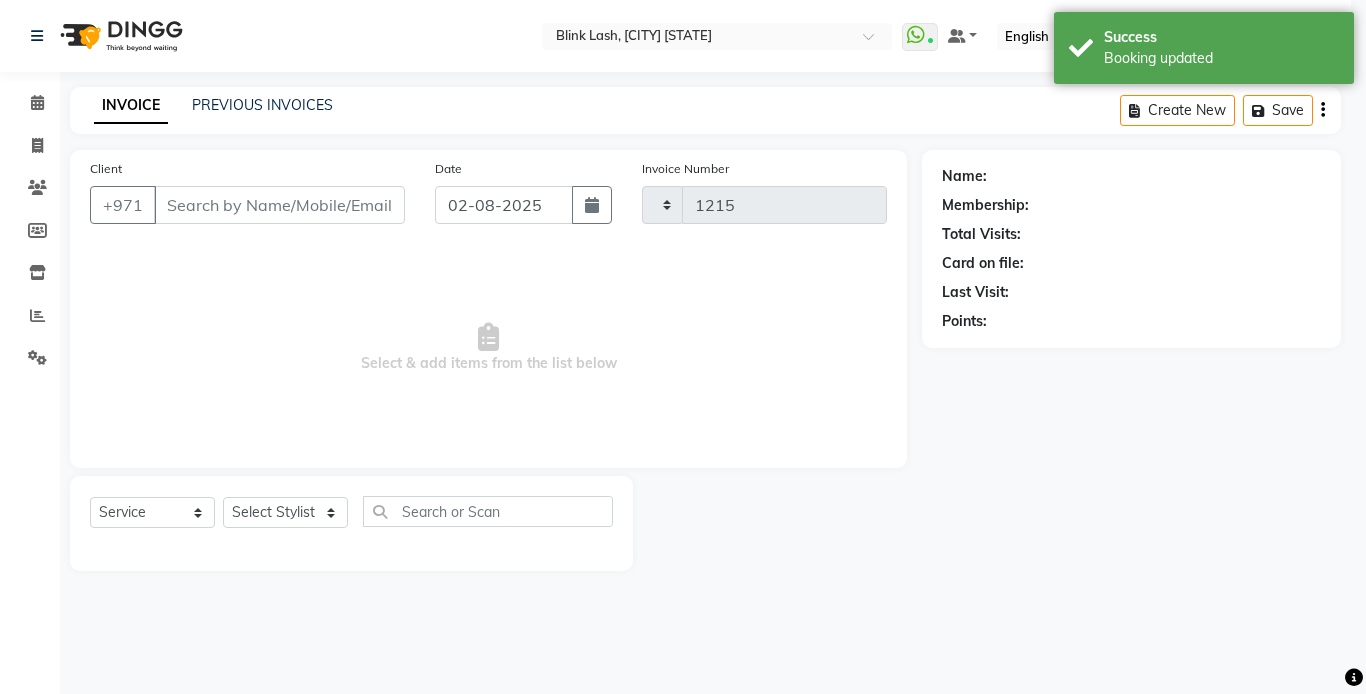 scroll, scrollTop: 0, scrollLeft: 0, axis: both 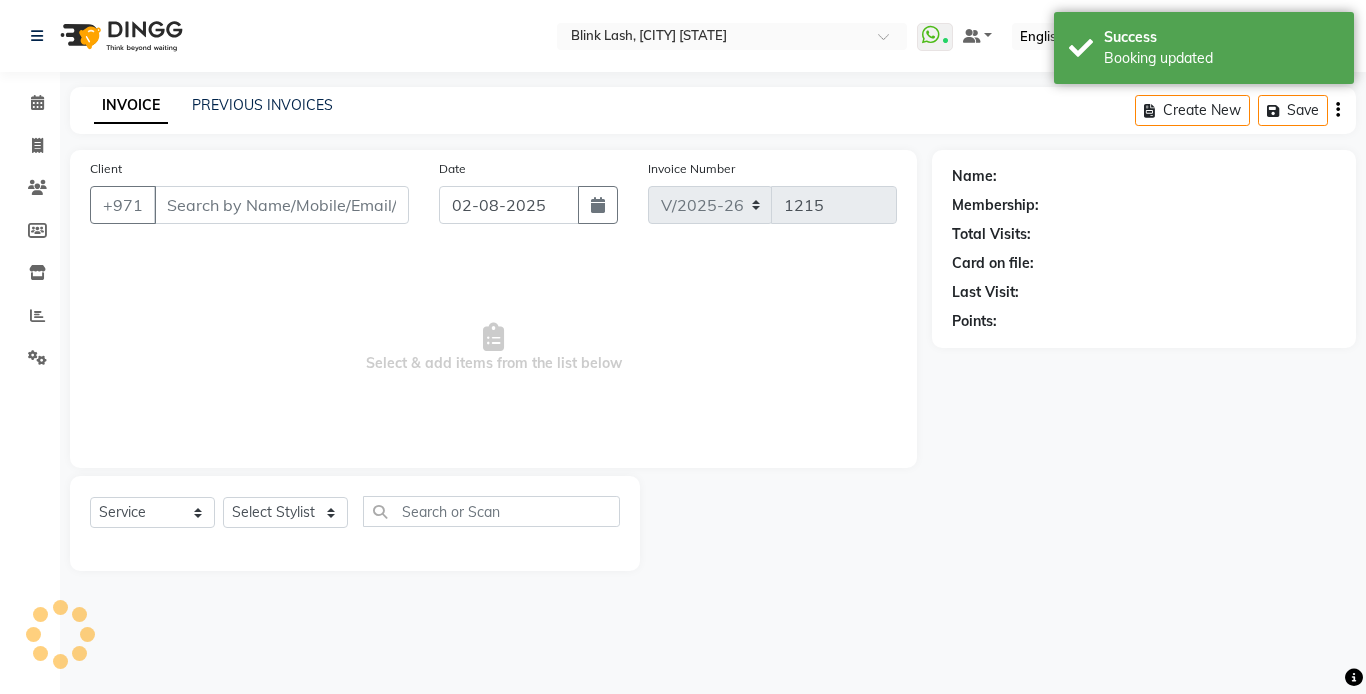 type on "[PHONE]" 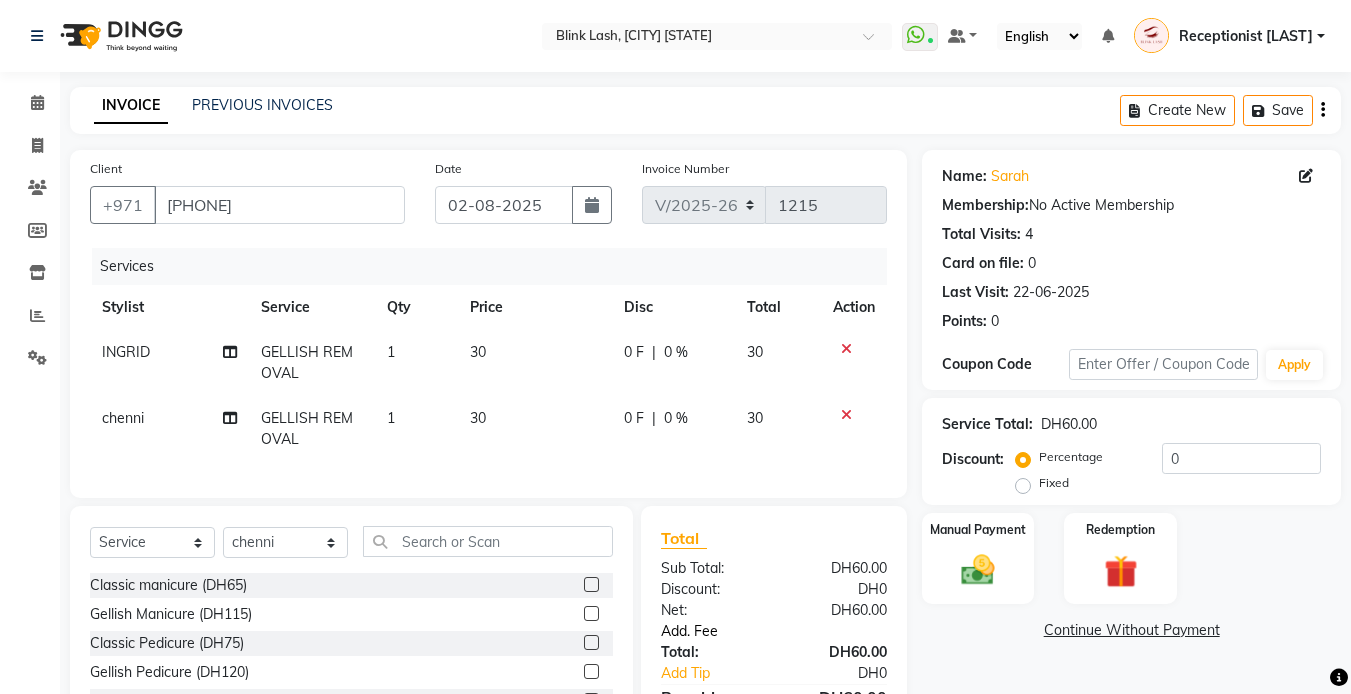click on "Add. Fee" 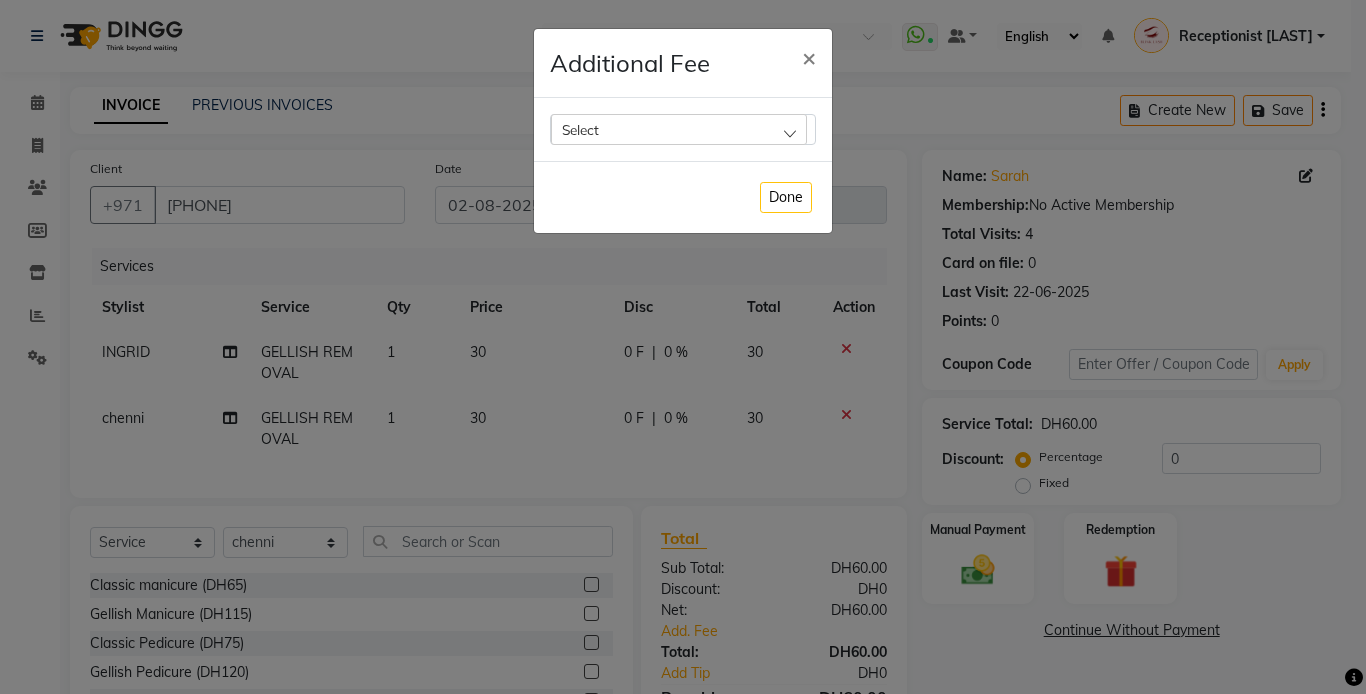 click on "Select" 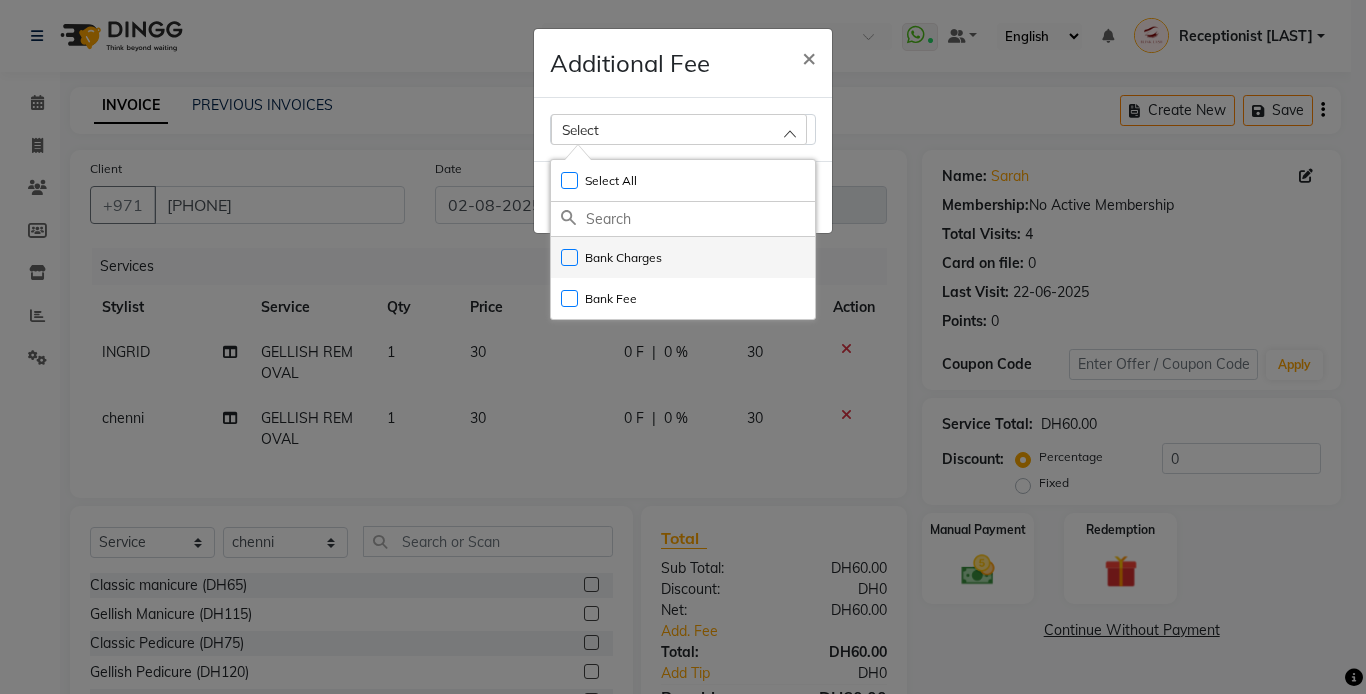 click on "Bank Charges" 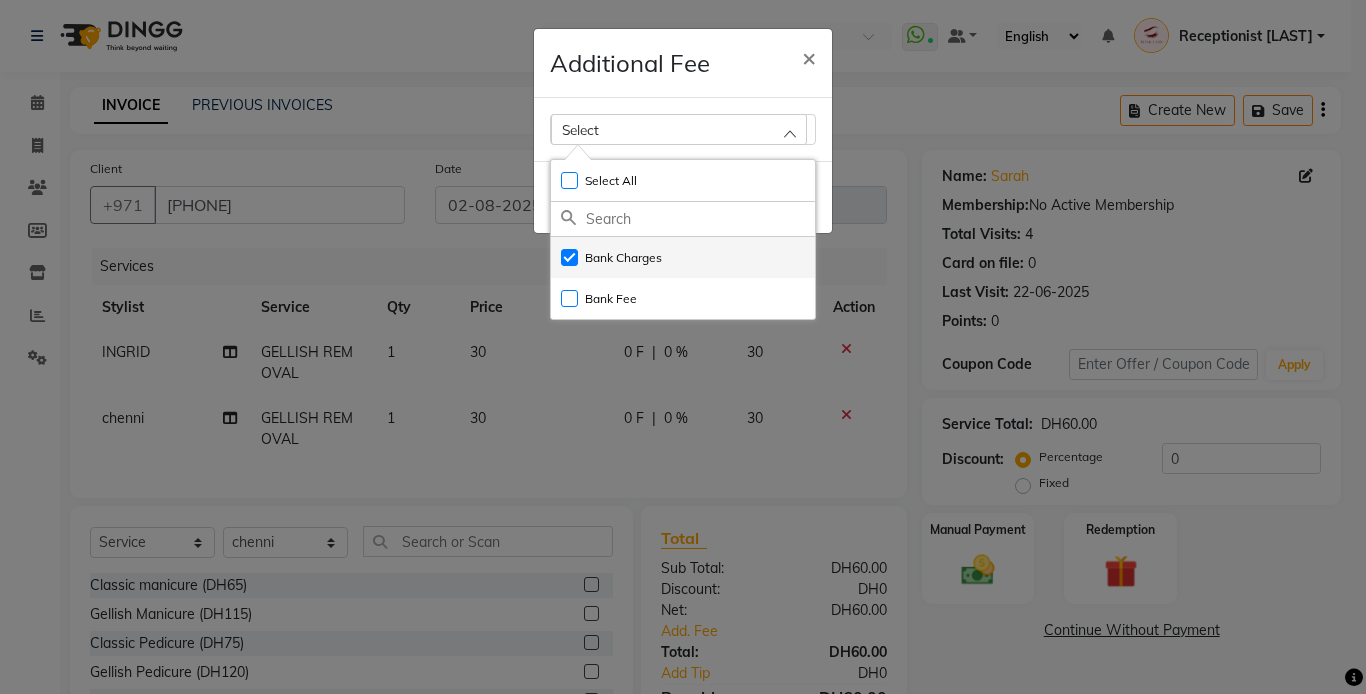 checkbox on "true" 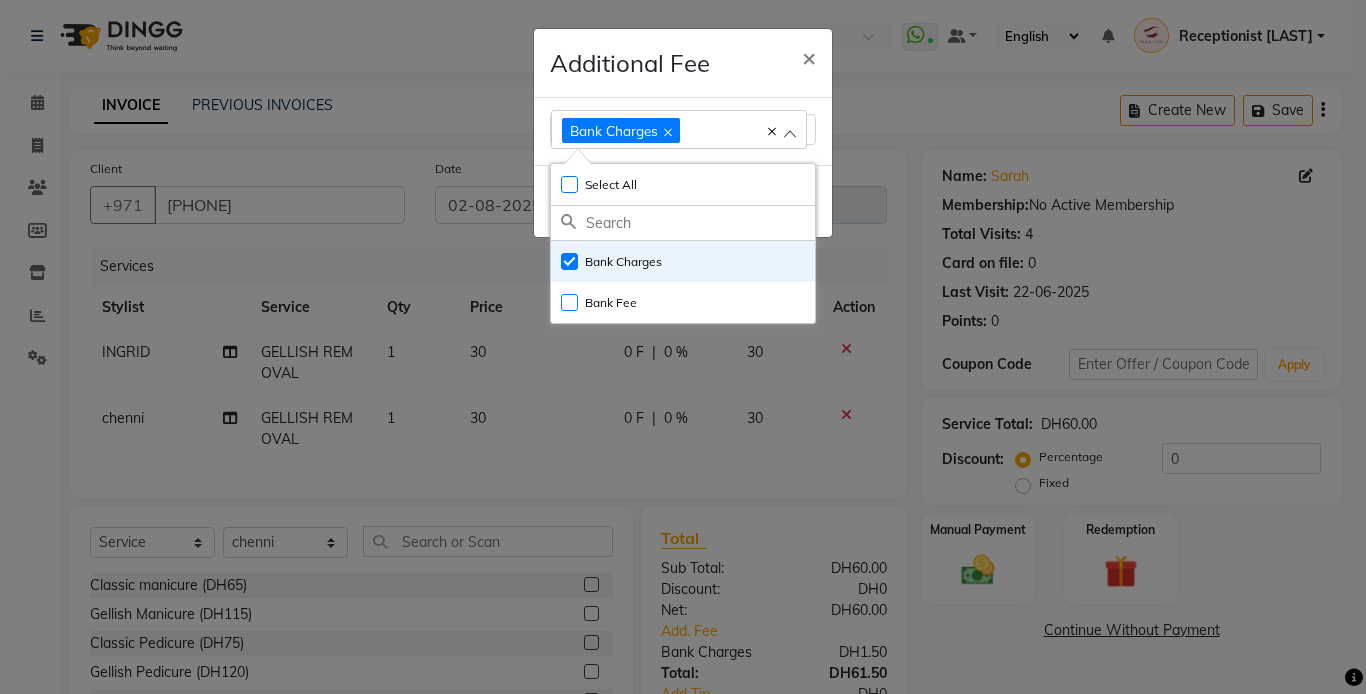 click on "Additional Fee × Bank Charges Select All UnSelect All Bank Charges Bank Fee  Done" 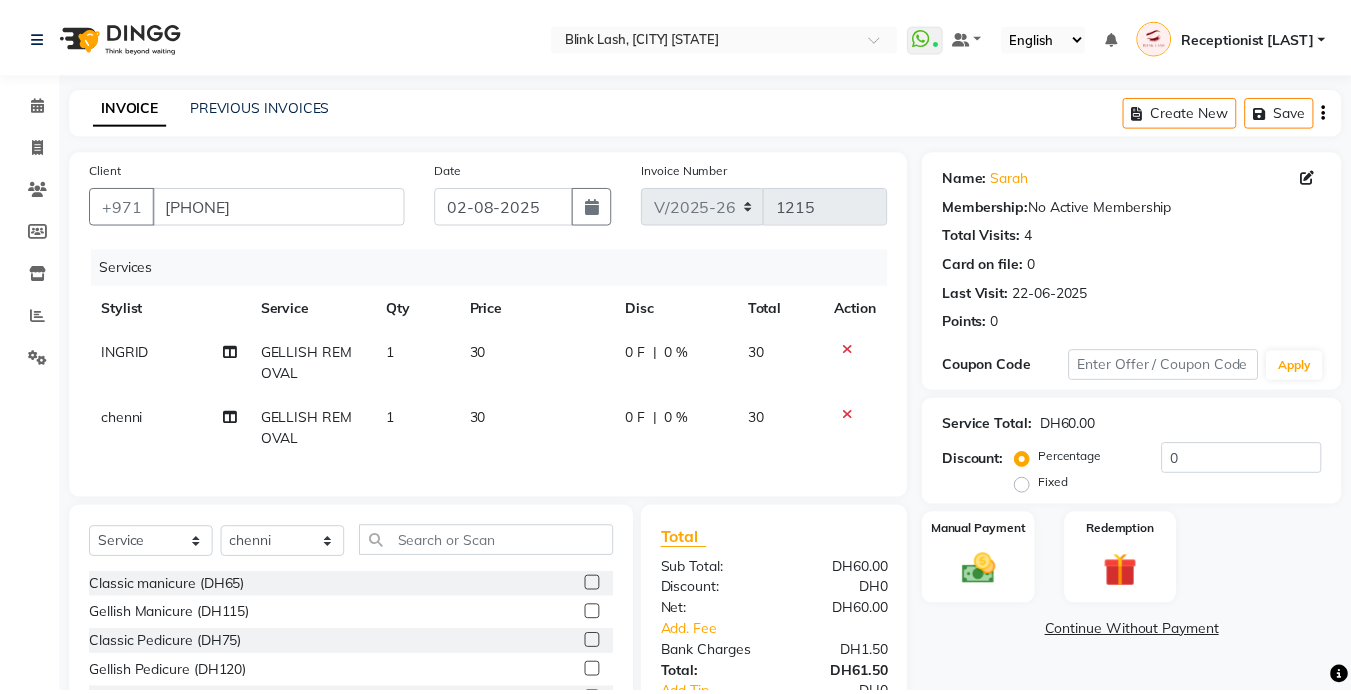 scroll, scrollTop: 152, scrollLeft: 0, axis: vertical 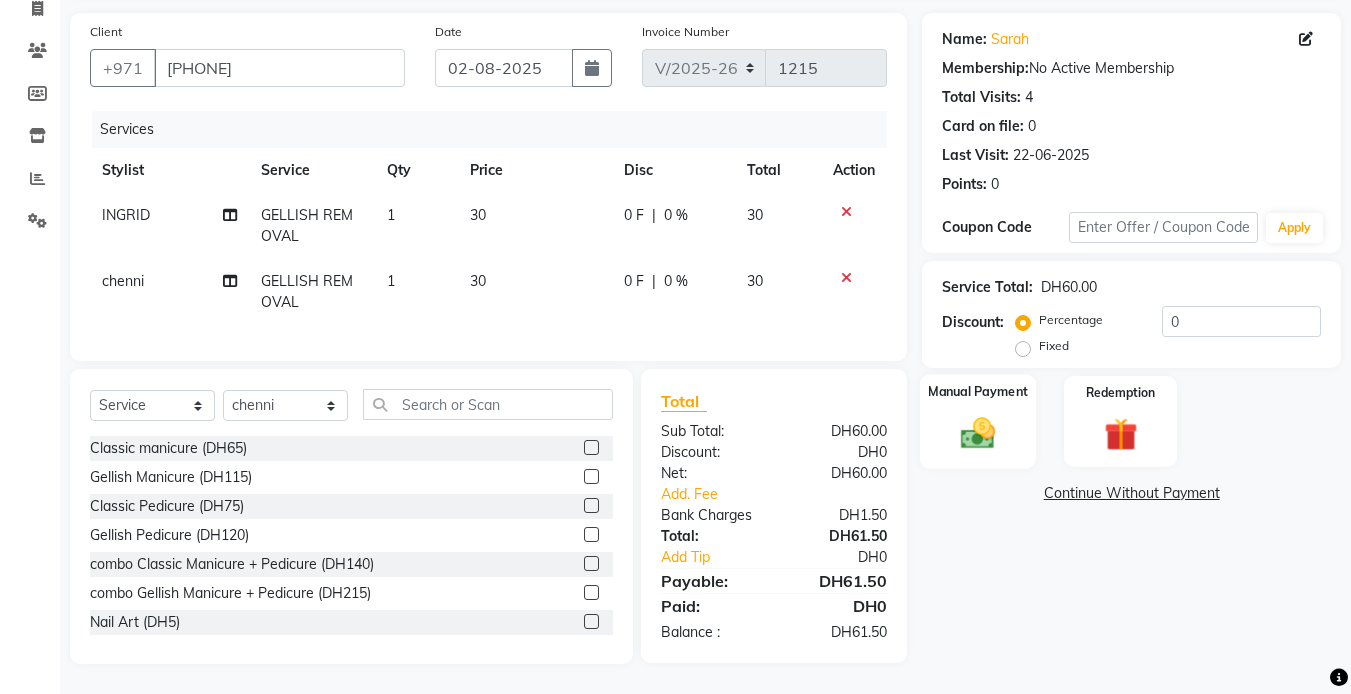 click 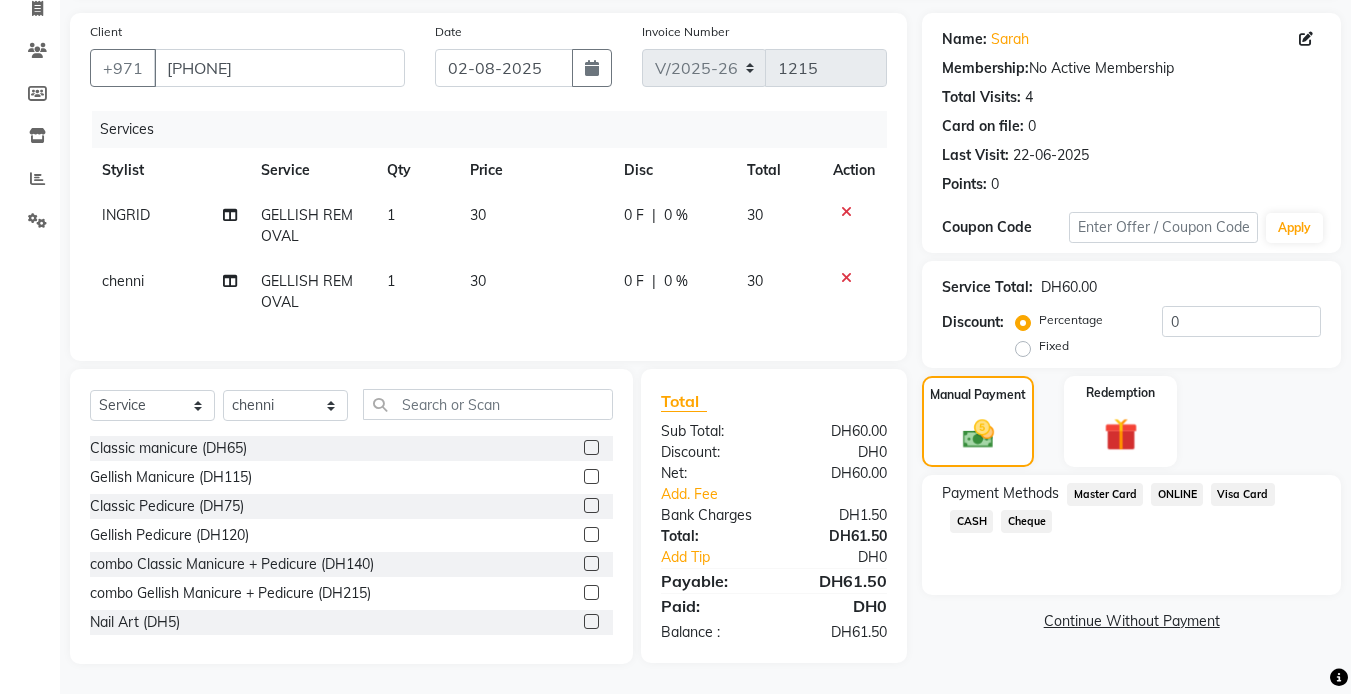 click on "Visa Card" 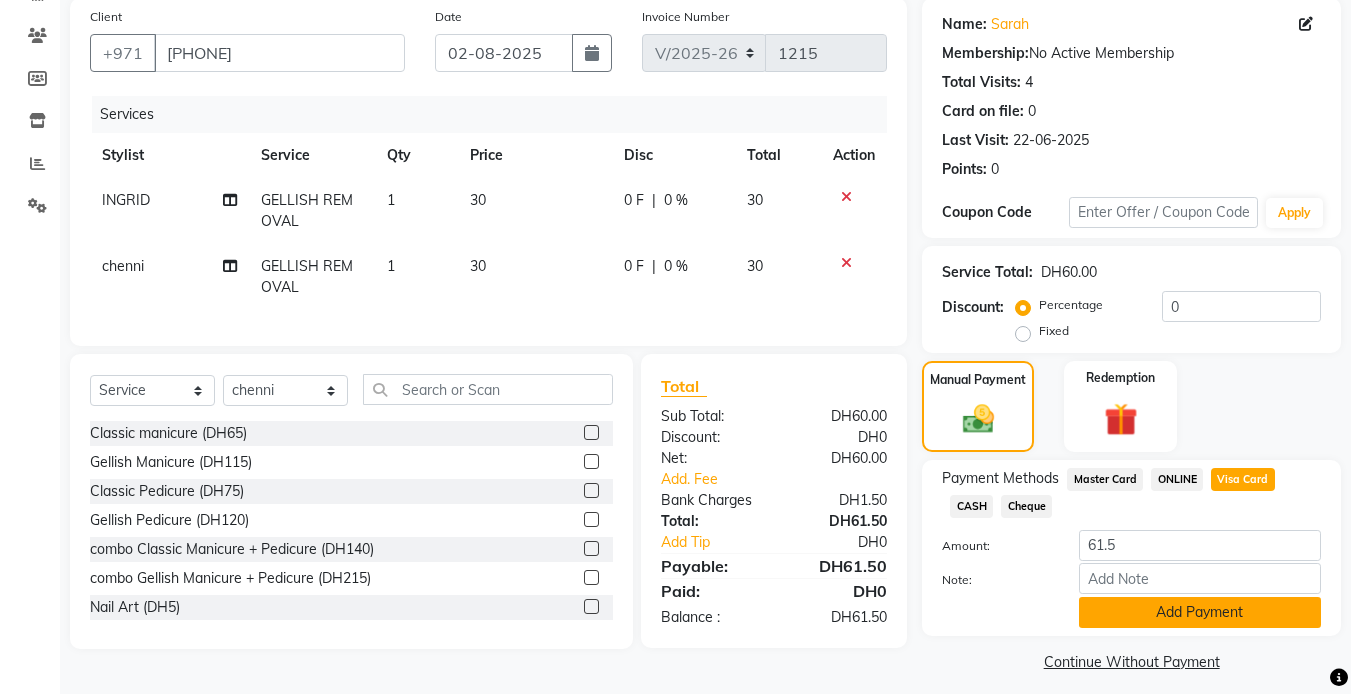 click on "Add Payment" 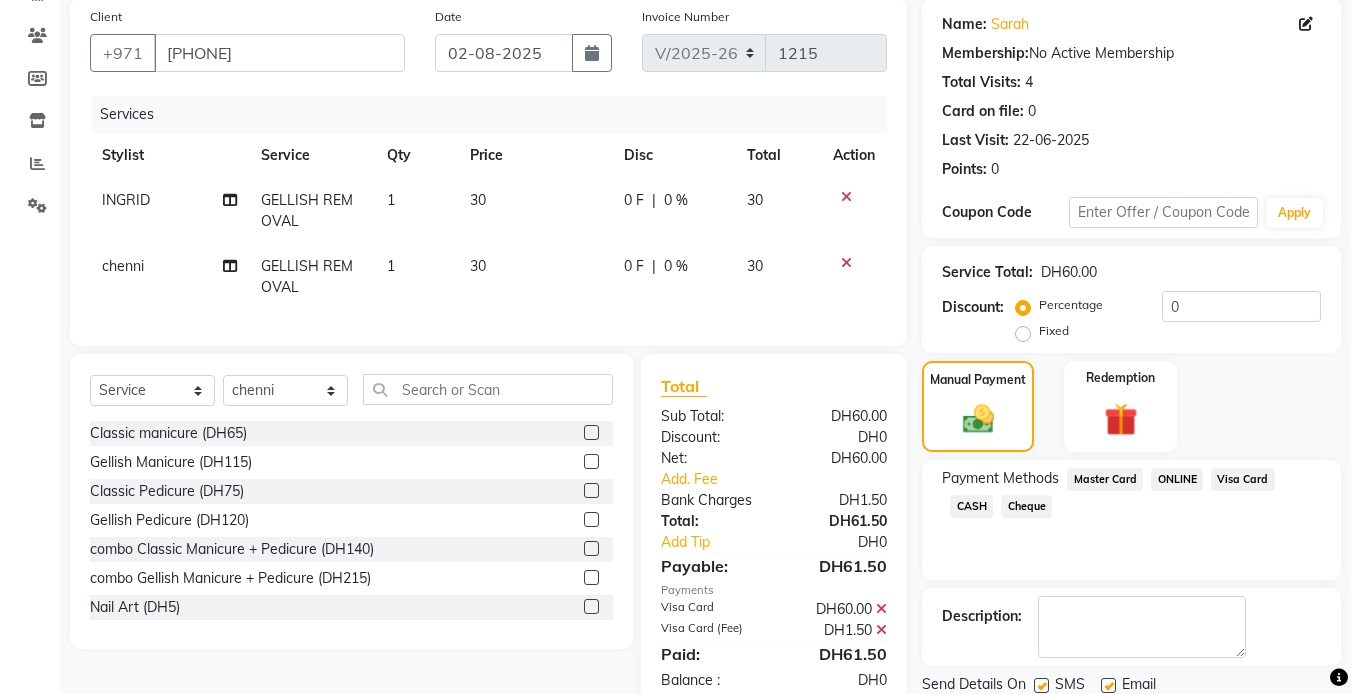 scroll, scrollTop: 222, scrollLeft: 0, axis: vertical 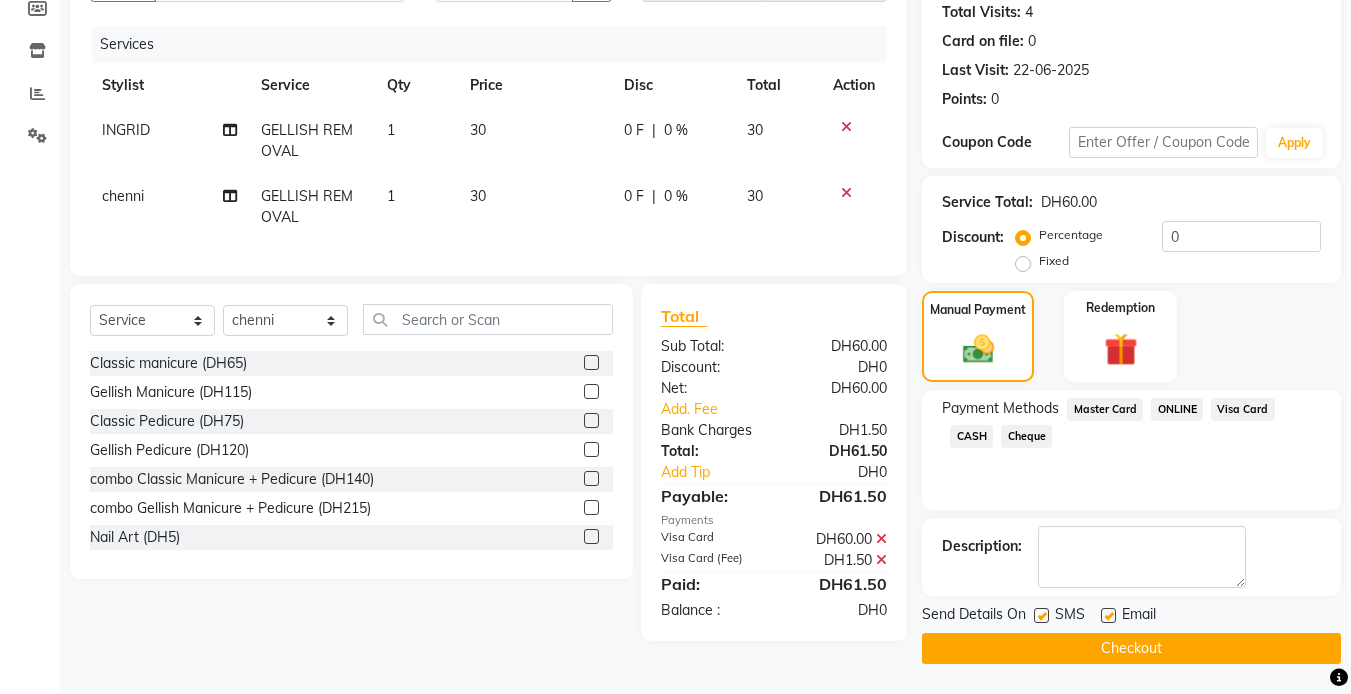 click on "Checkout" 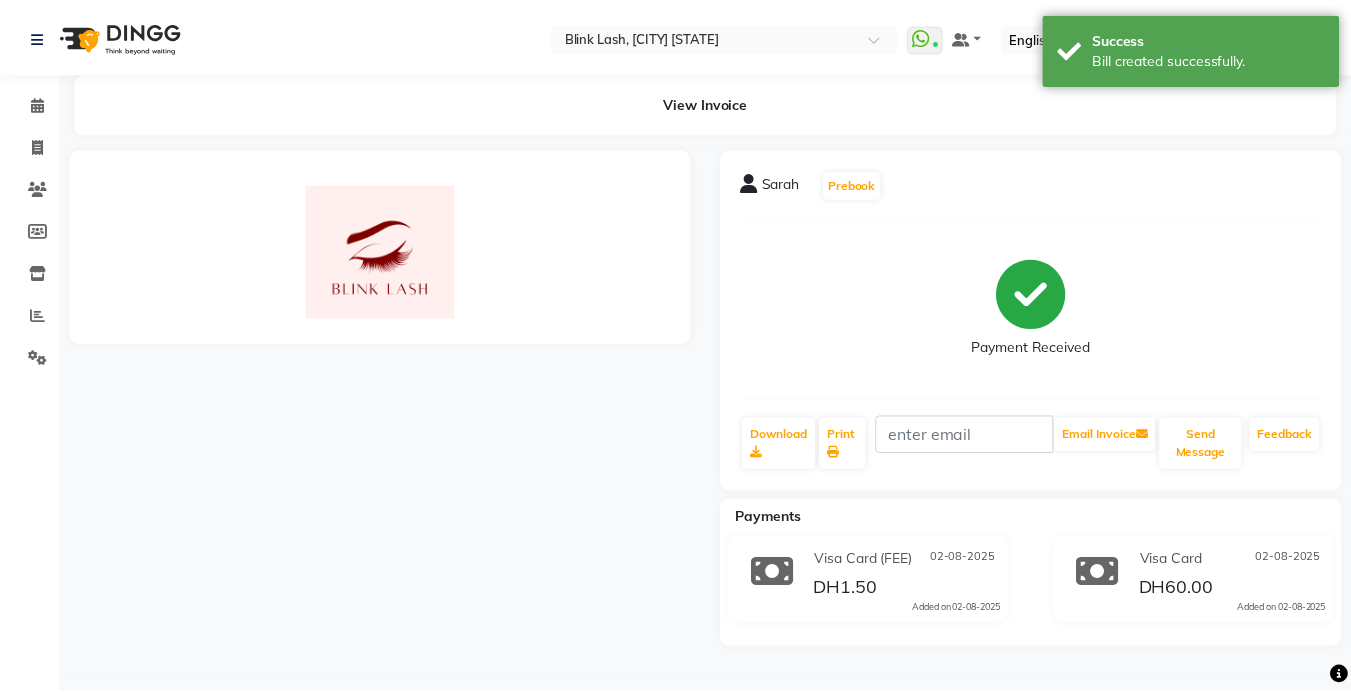 scroll, scrollTop: 0, scrollLeft: 0, axis: both 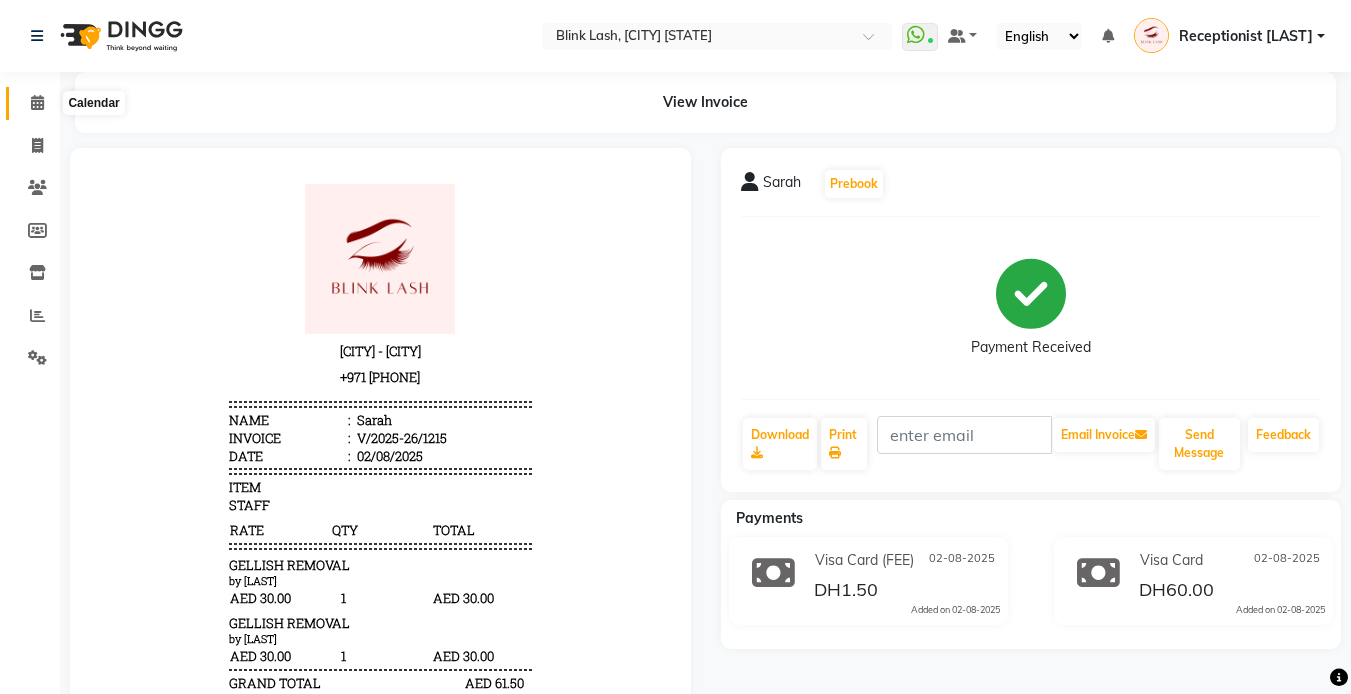 click 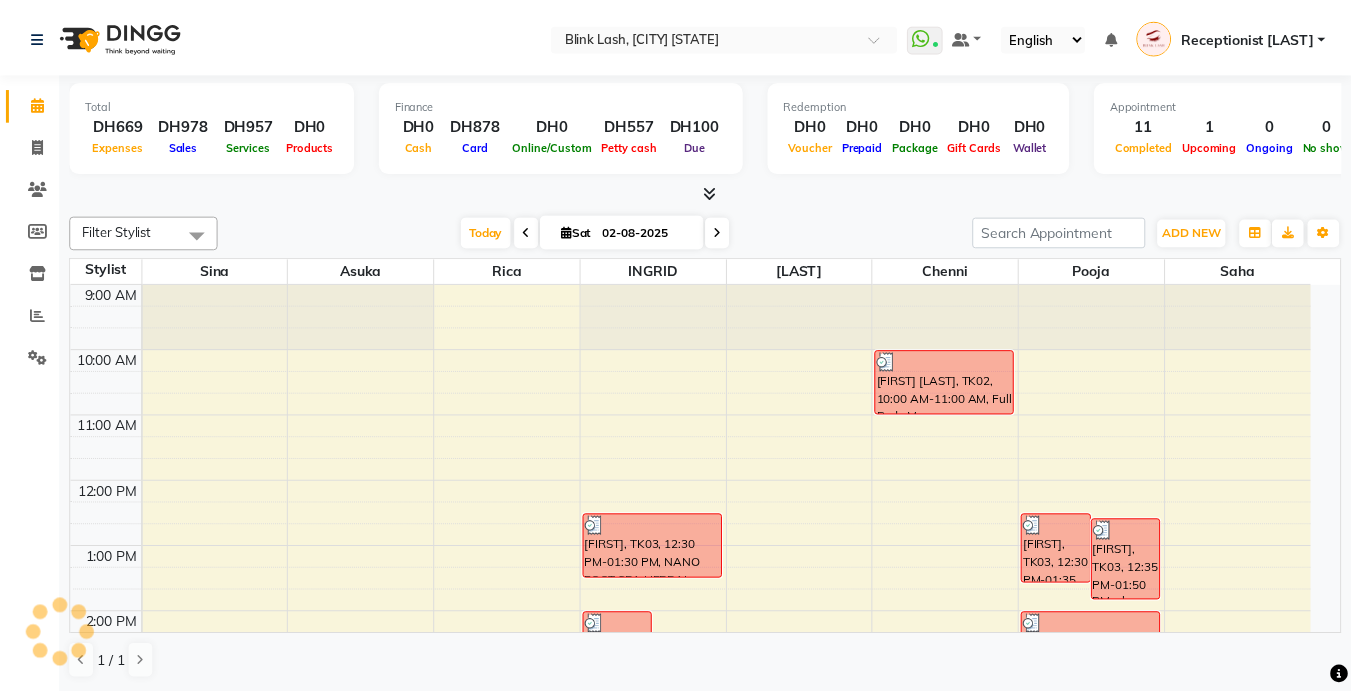 scroll, scrollTop: 0, scrollLeft: 0, axis: both 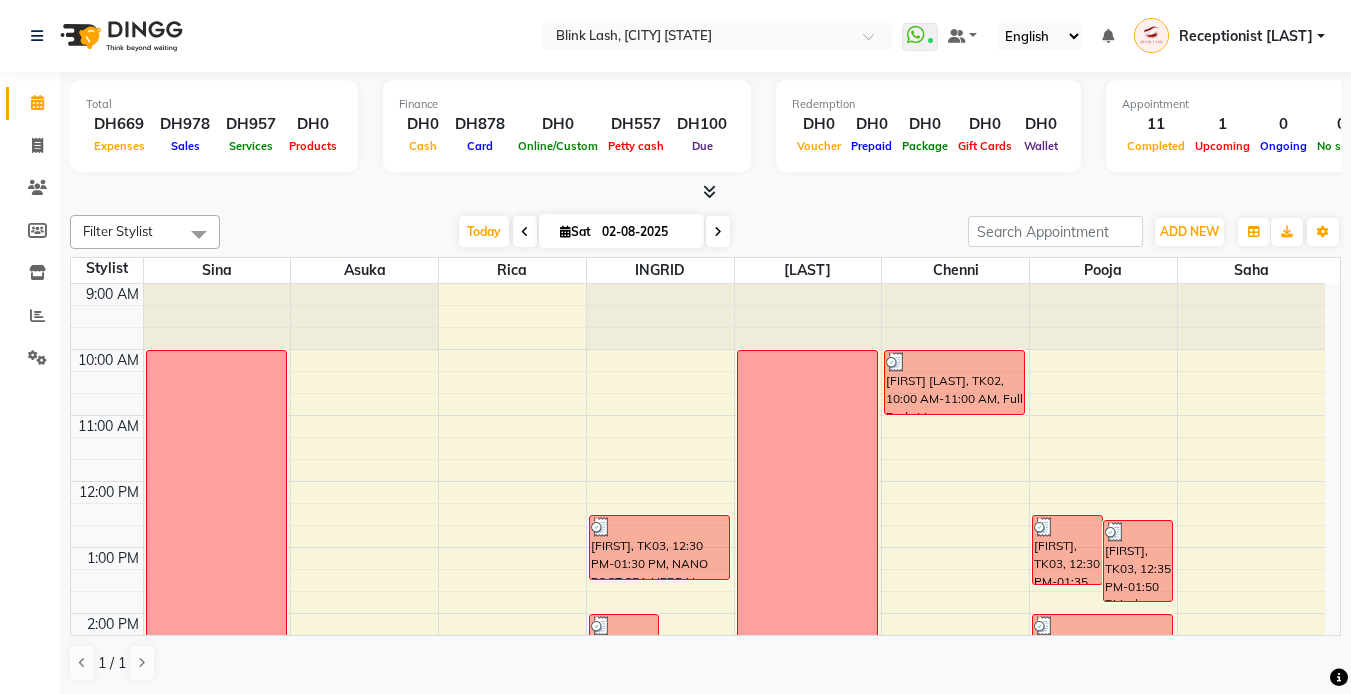 click at bounding box center (709, 191) 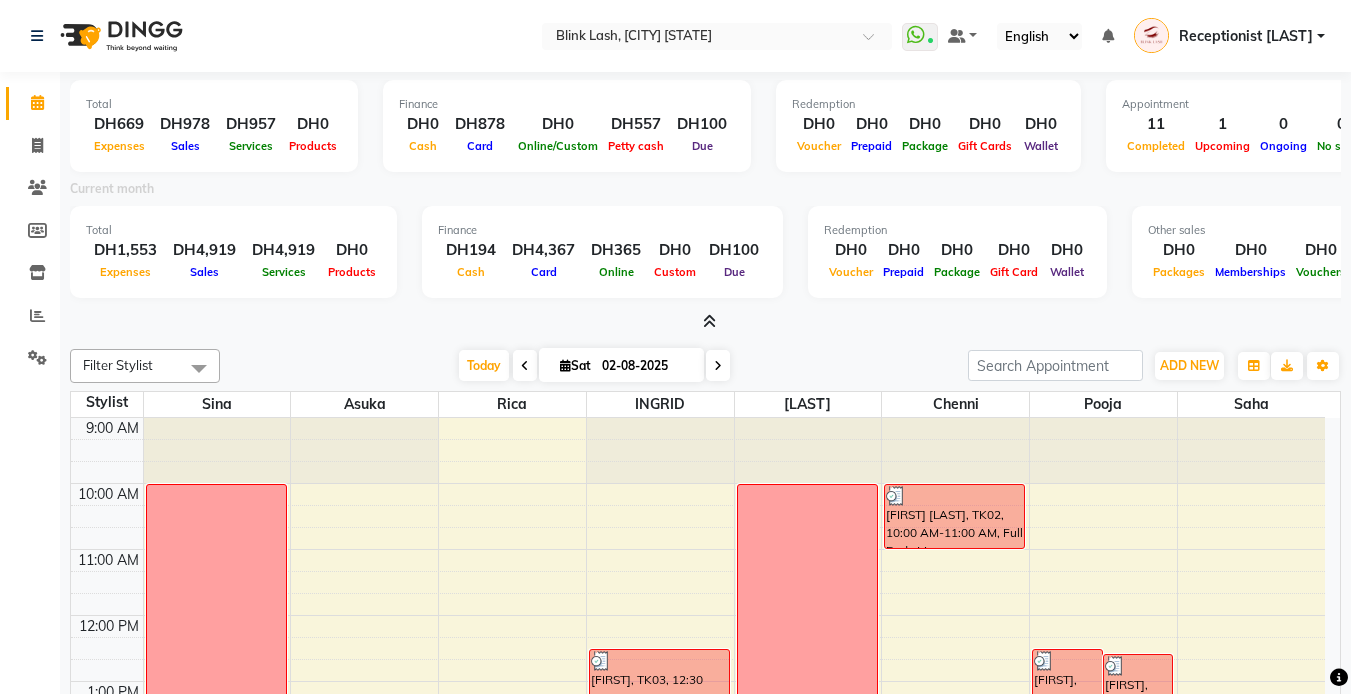 click at bounding box center [705, 322] 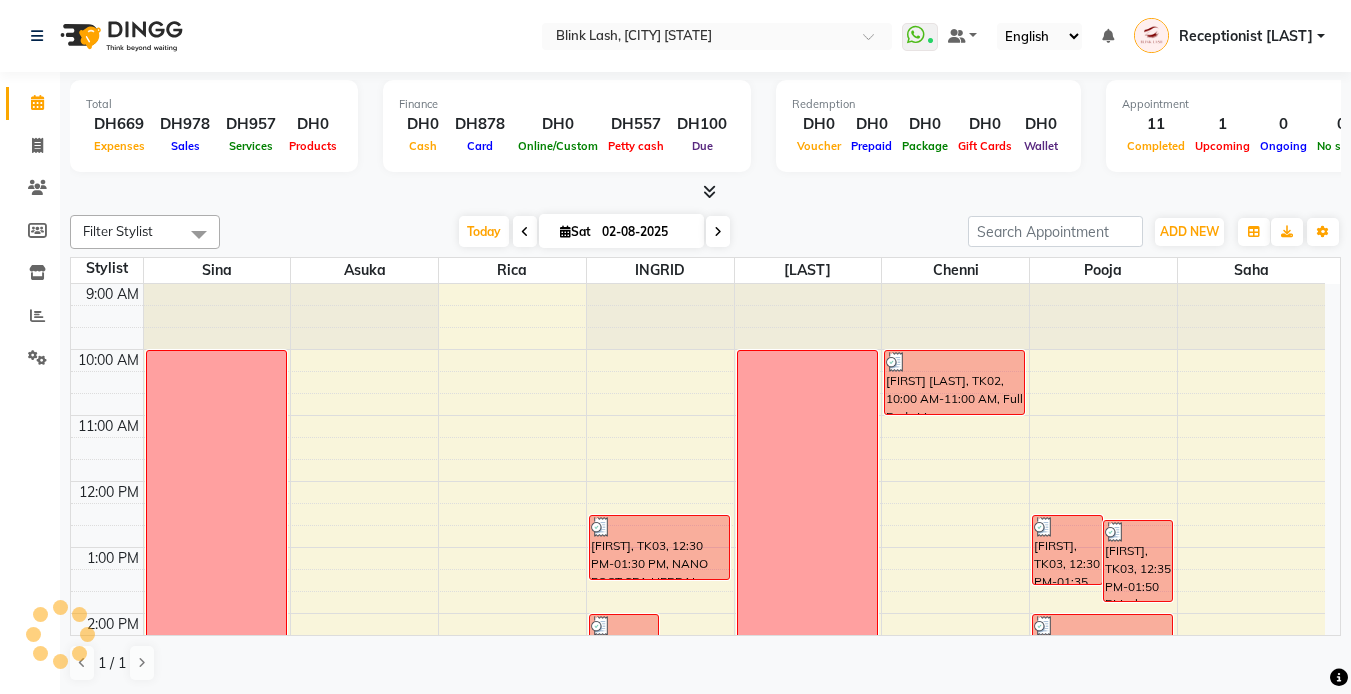 click at bounding box center [718, 232] 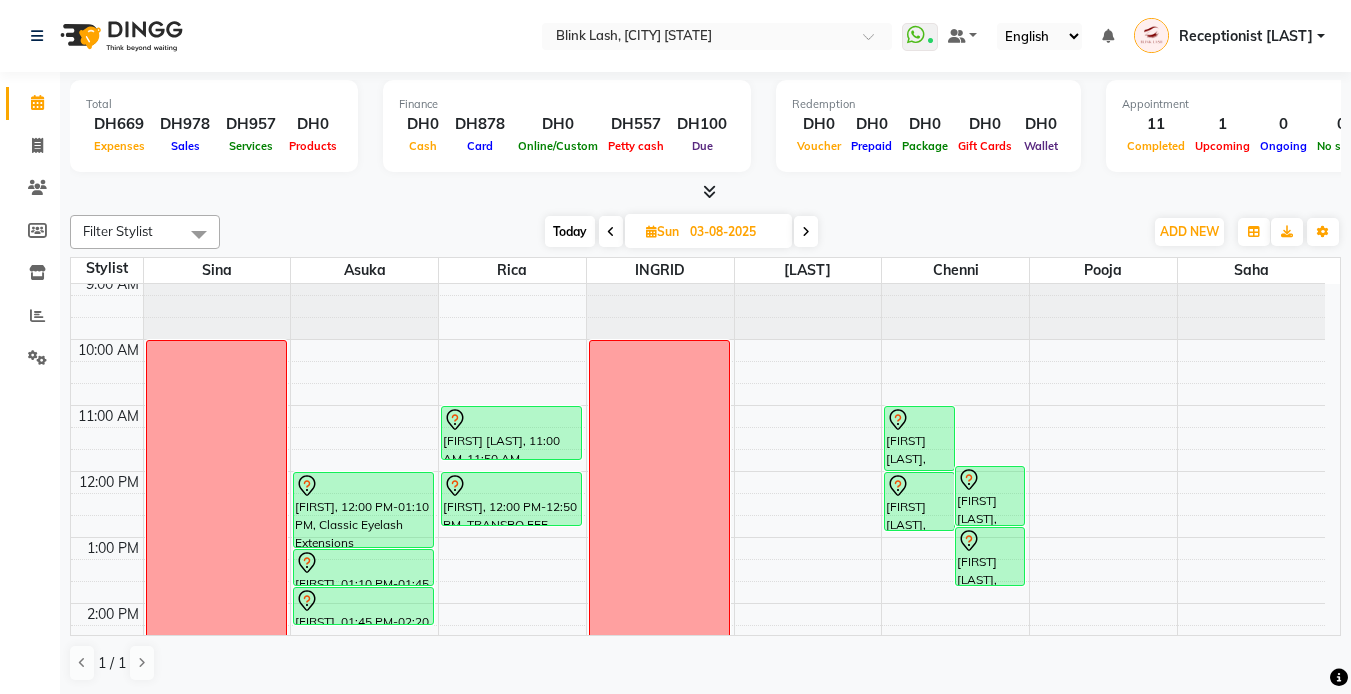 scroll, scrollTop: 0, scrollLeft: 0, axis: both 